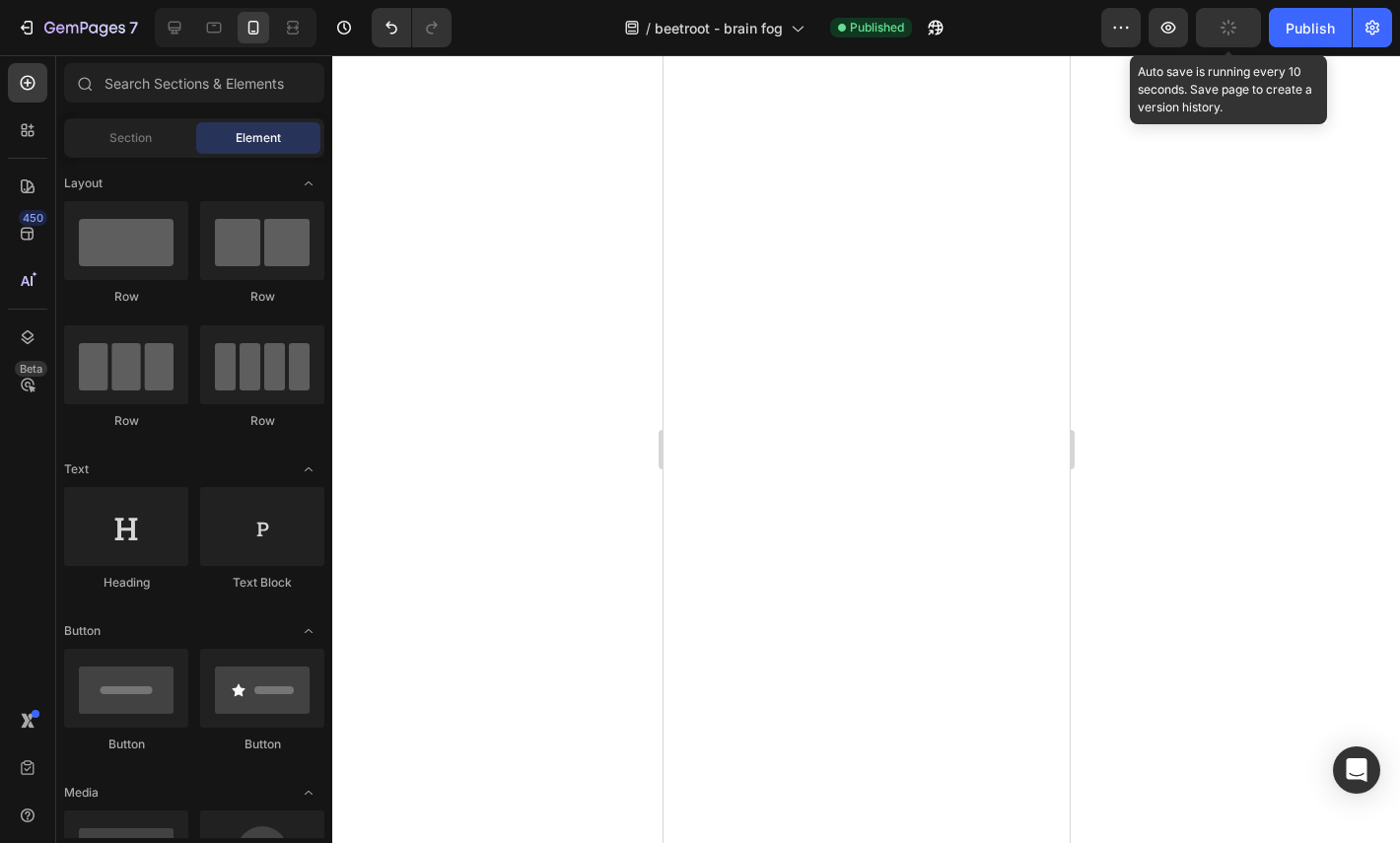 scroll, scrollTop: 0, scrollLeft: 0, axis: both 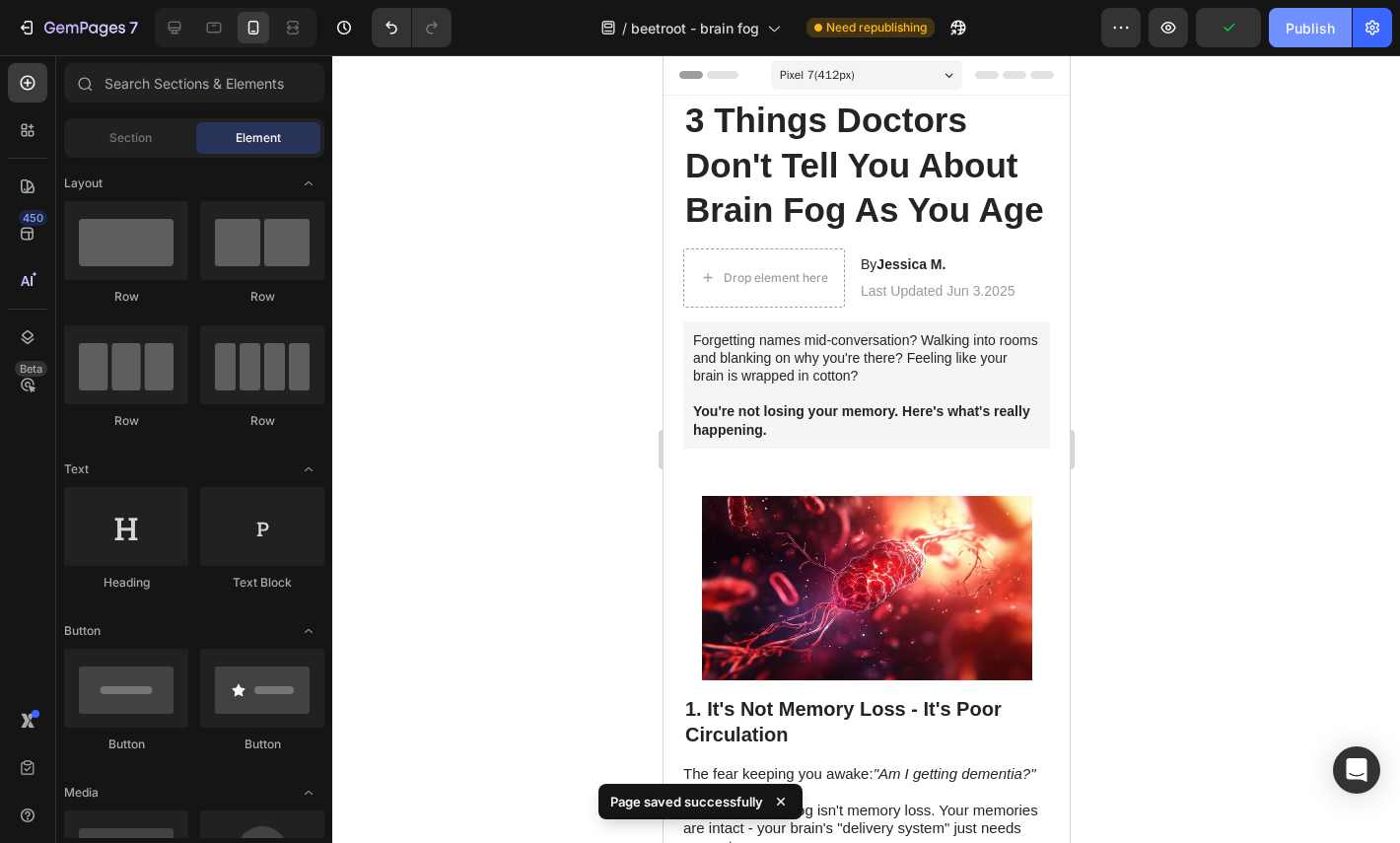 click on "Publish" at bounding box center [1310, 28] 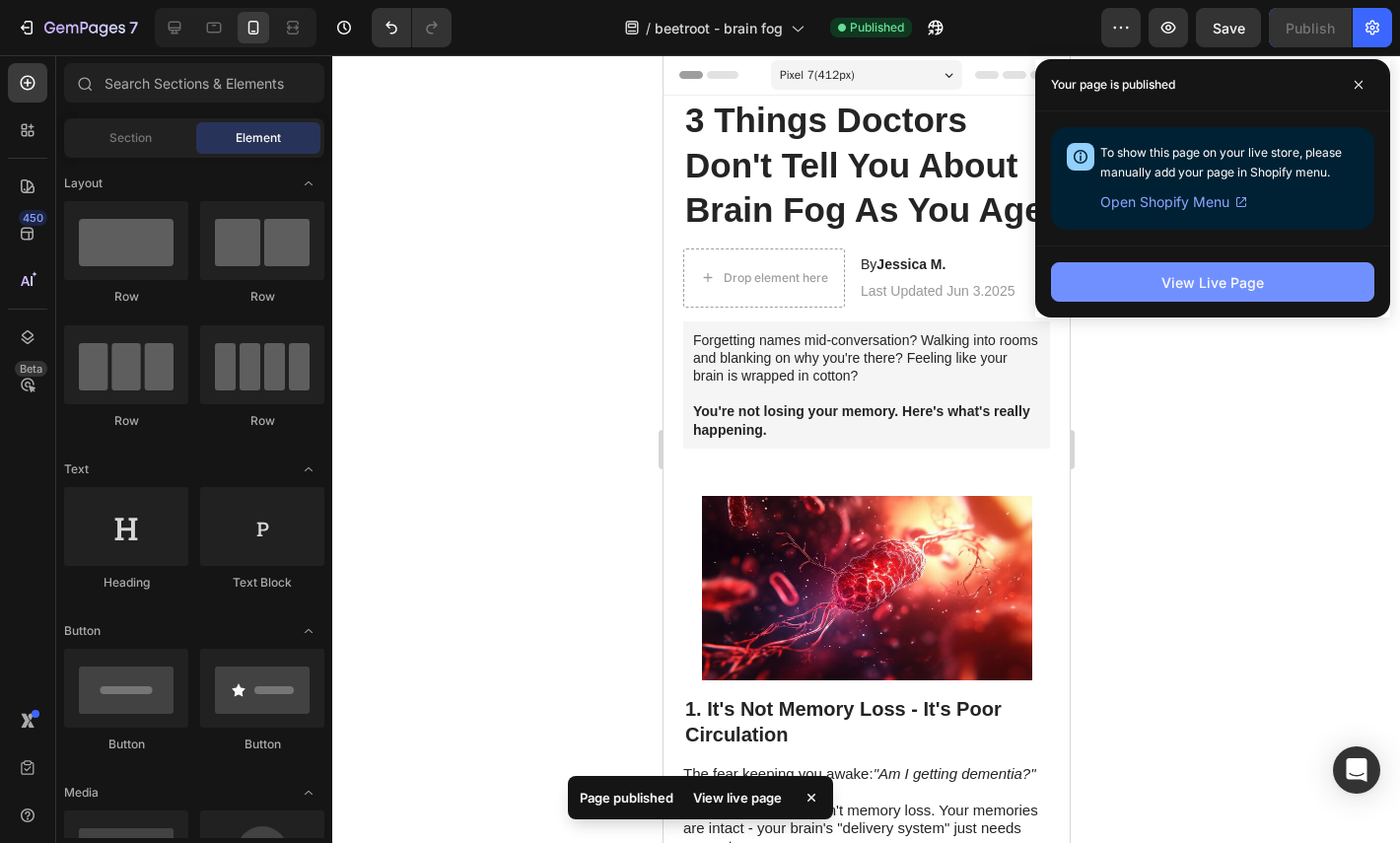 click on "View Live Page" at bounding box center [1213, 282] 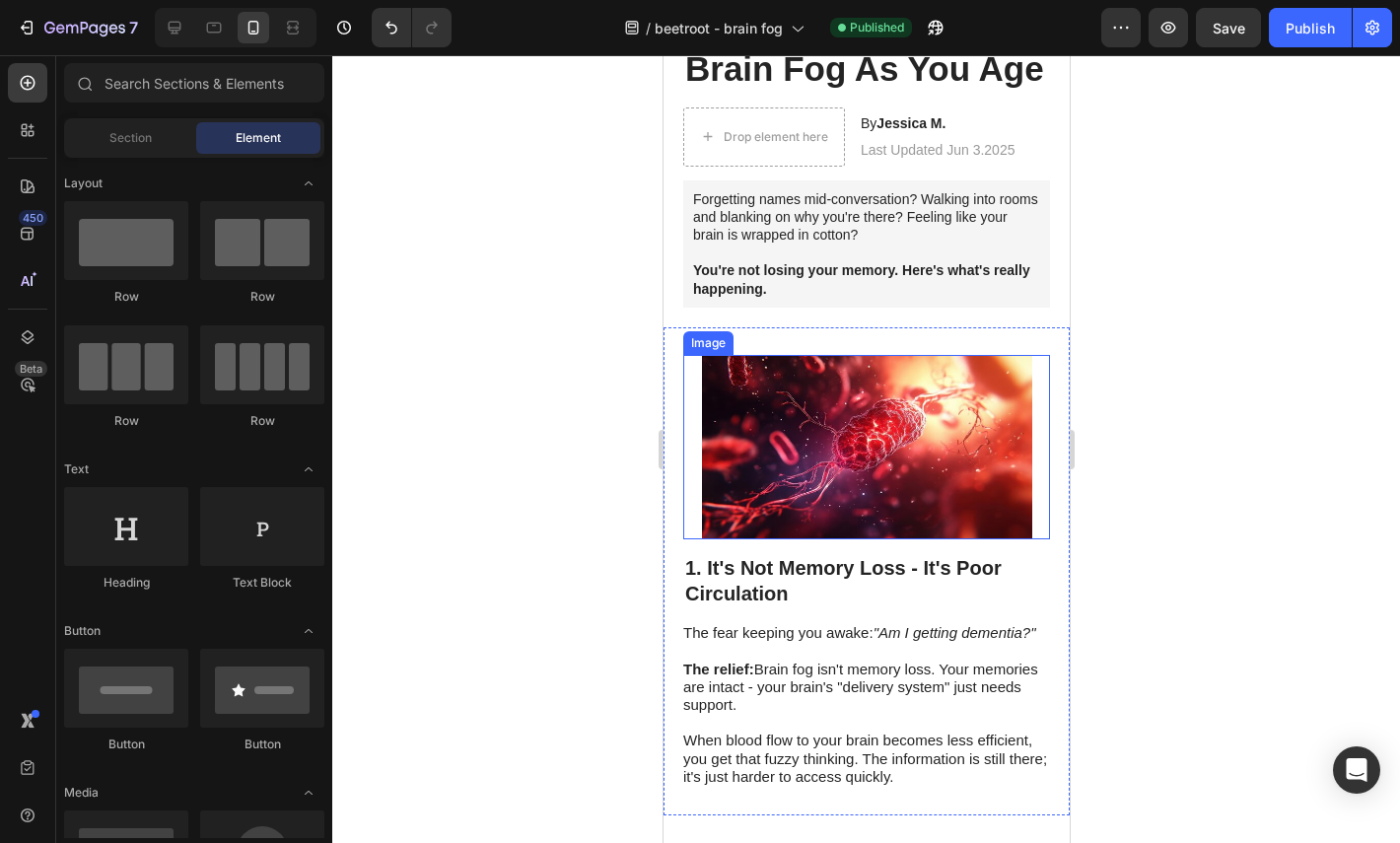 scroll, scrollTop: 183, scrollLeft: 0, axis: vertical 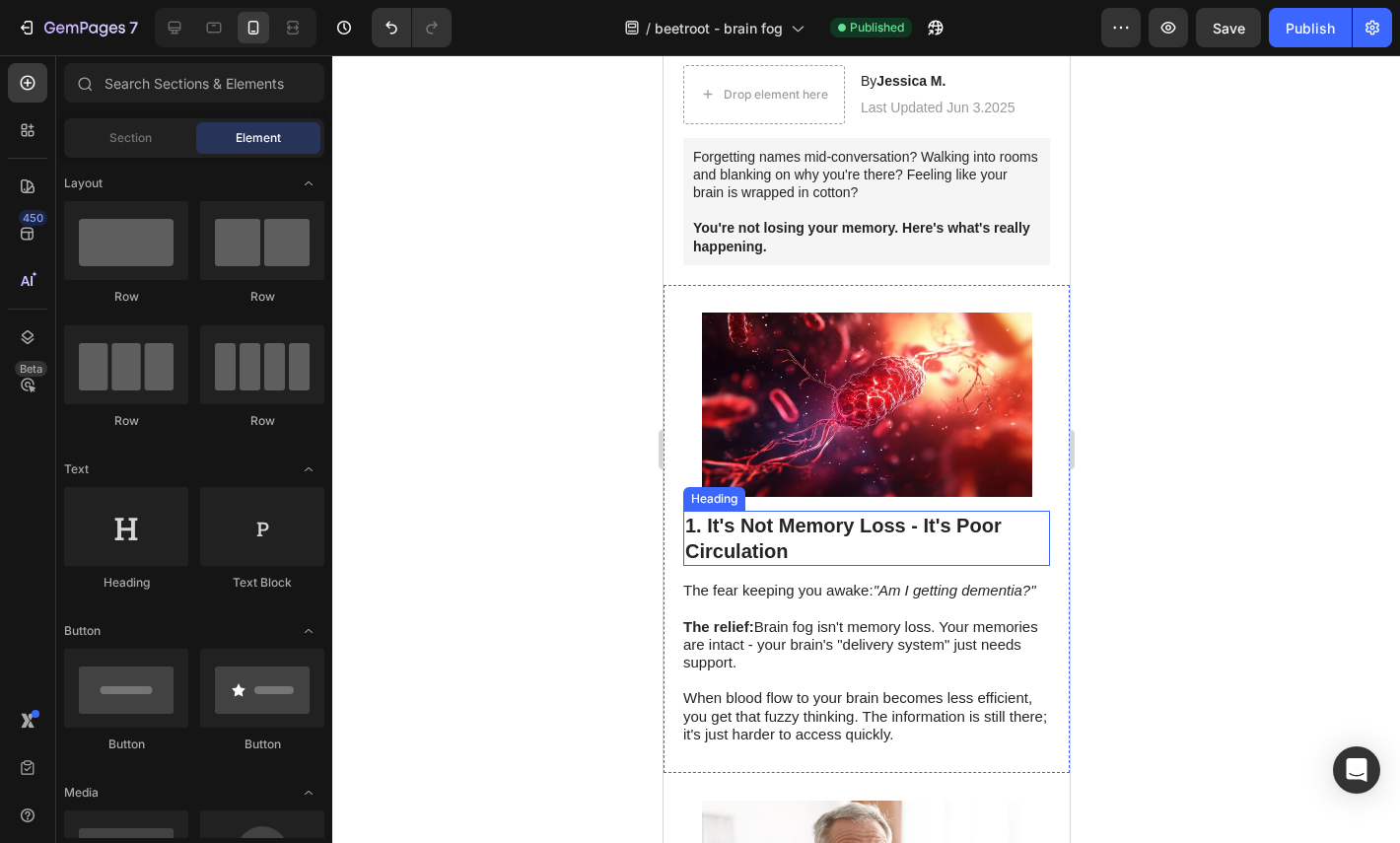 click on "1. It's Not Memory Loss - It's Poor Circulation" at bounding box center [866, 538] 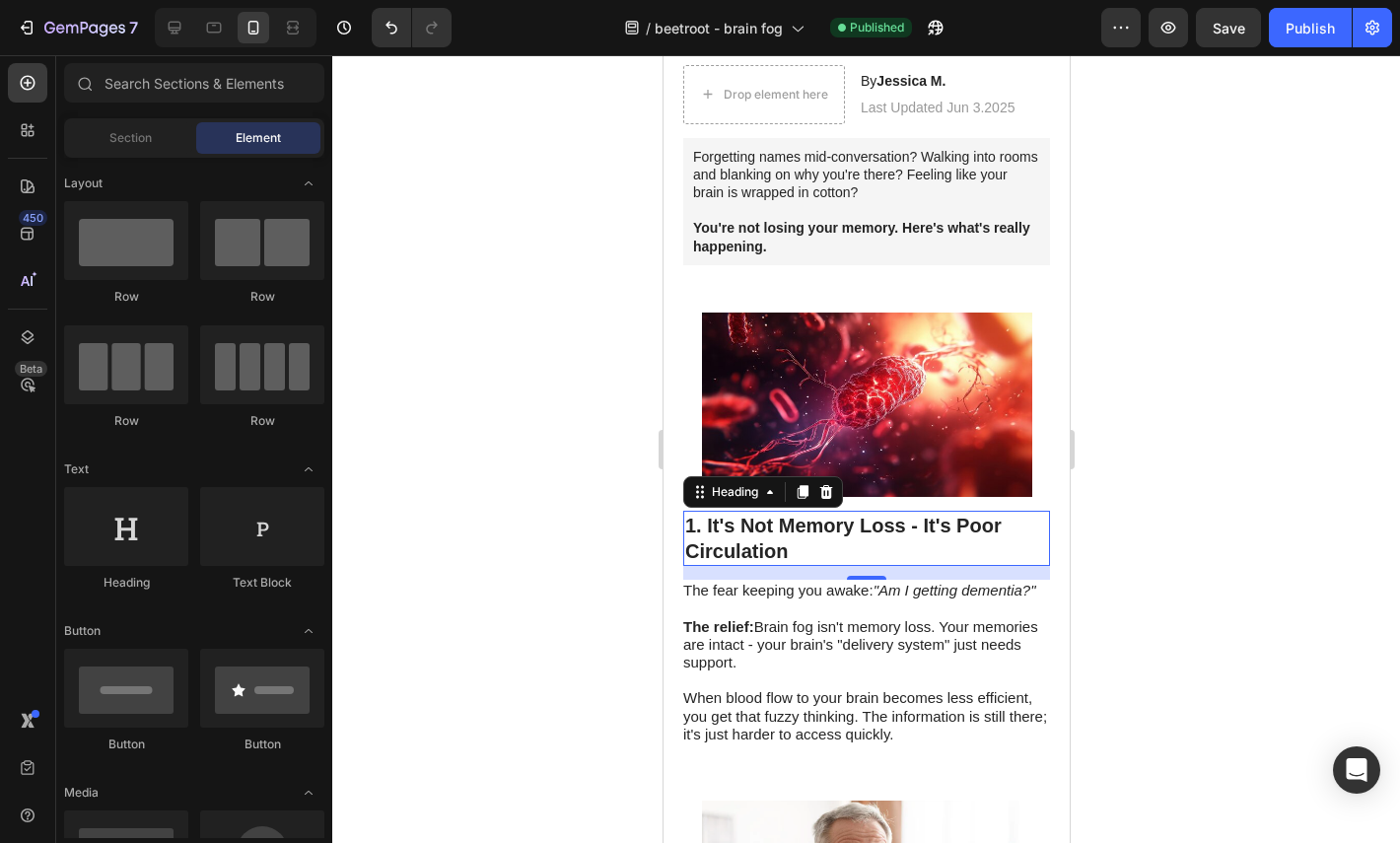 click on "1. It's Not Memory Loss - It's Poor Circulation" at bounding box center [866, 538] 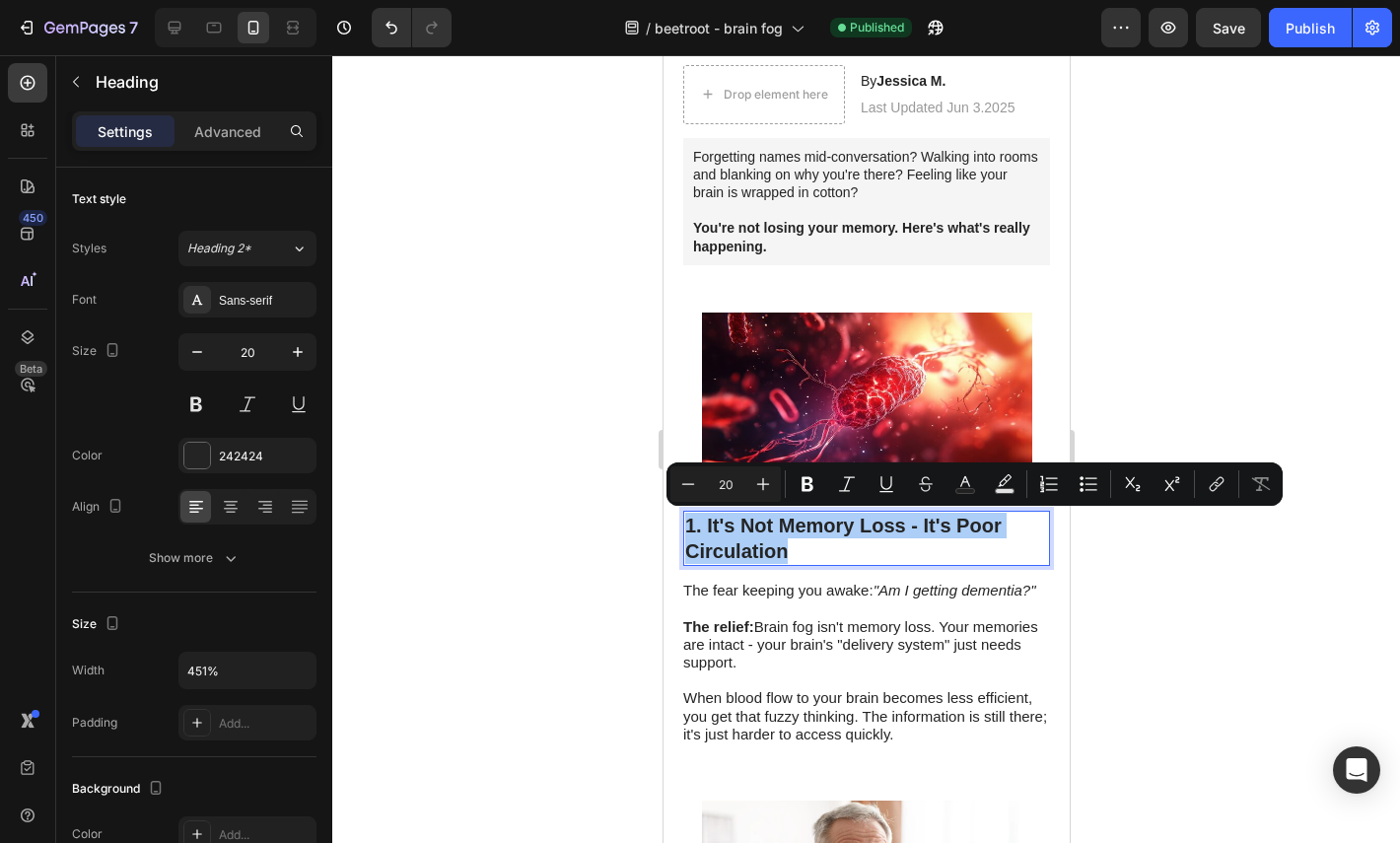click 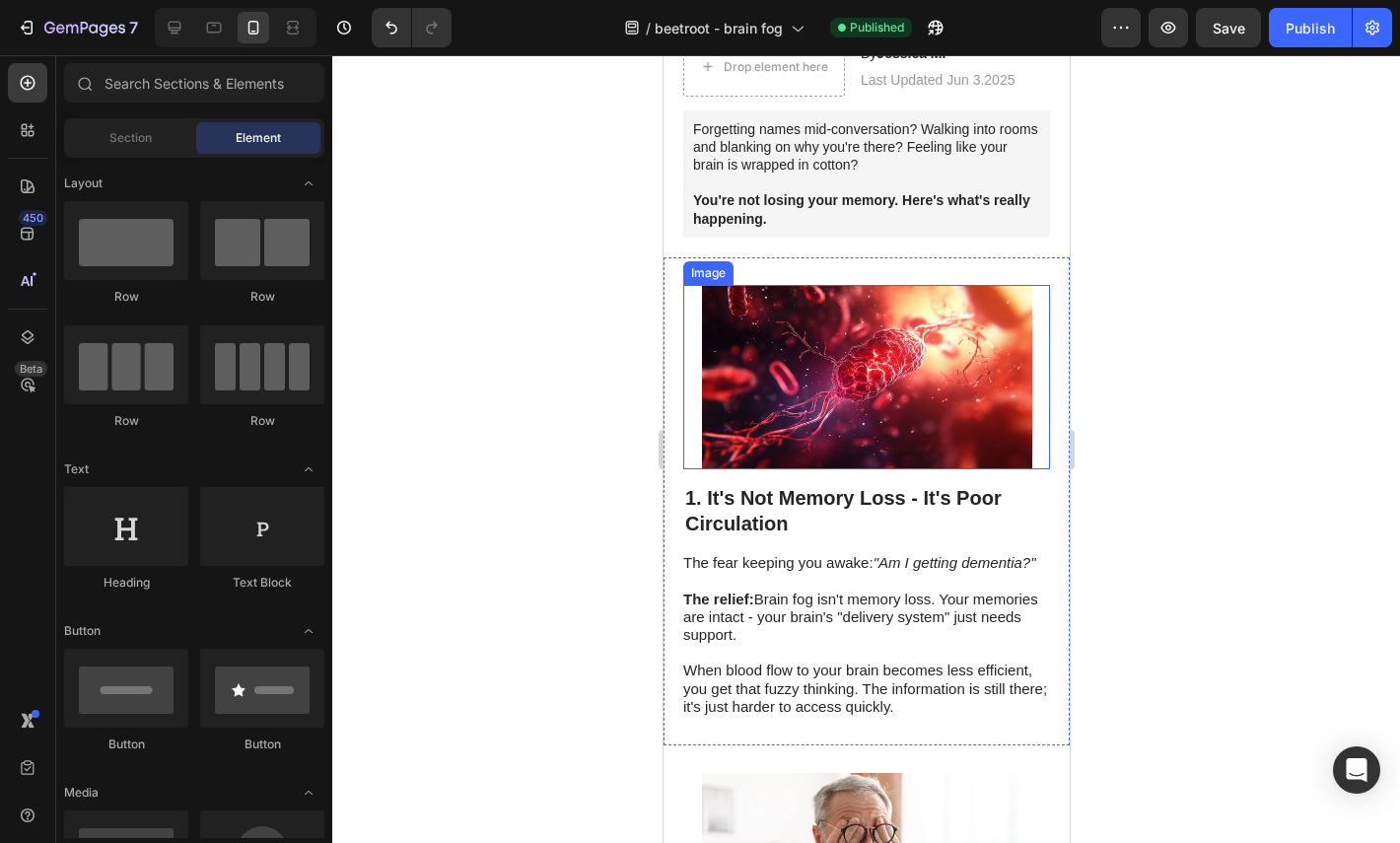 scroll, scrollTop: 209, scrollLeft: 0, axis: vertical 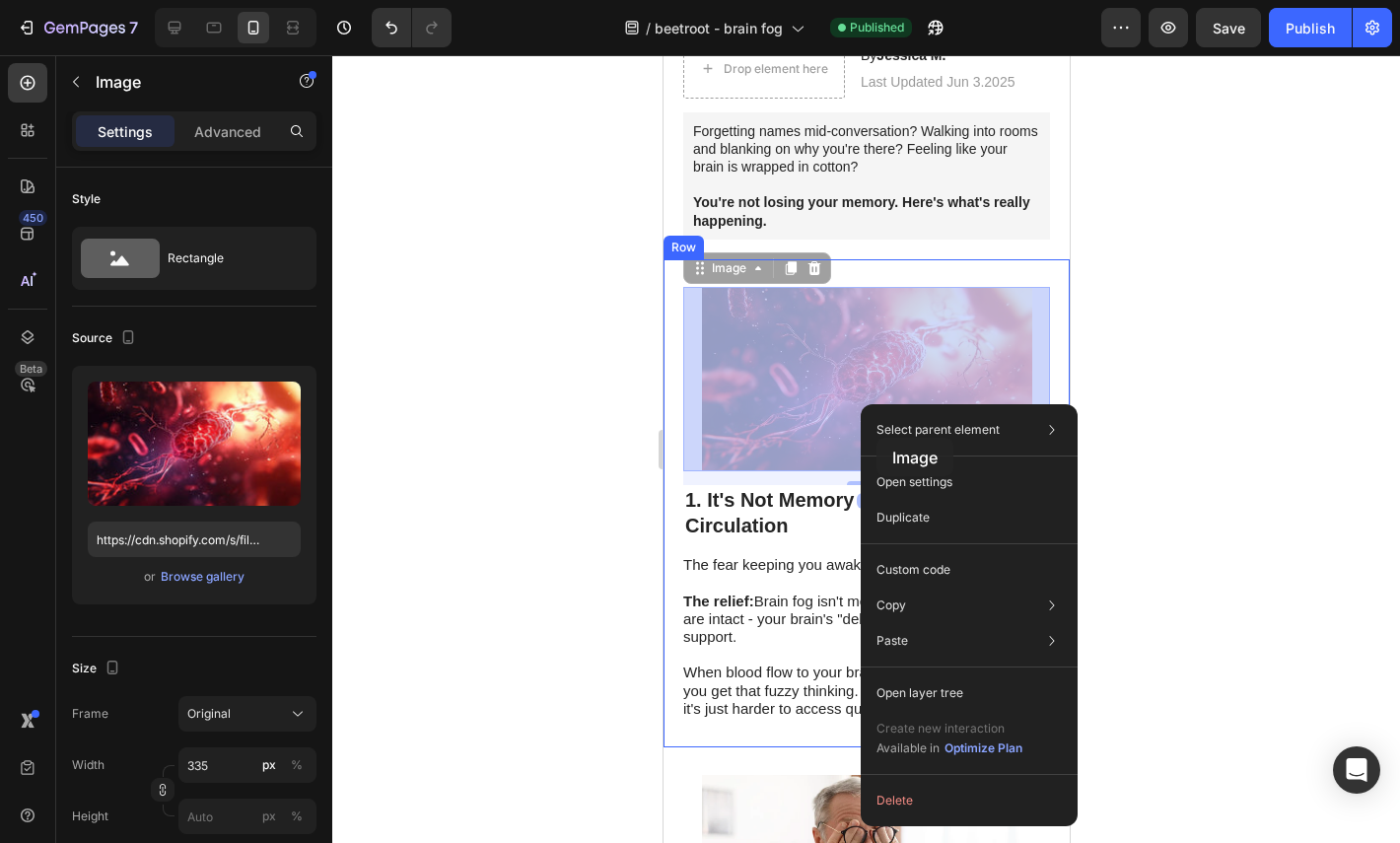 drag, startPoint x: 861, startPoint y: 404, endPoint x: 1540, endPoint y: 496, distance: 685.20435 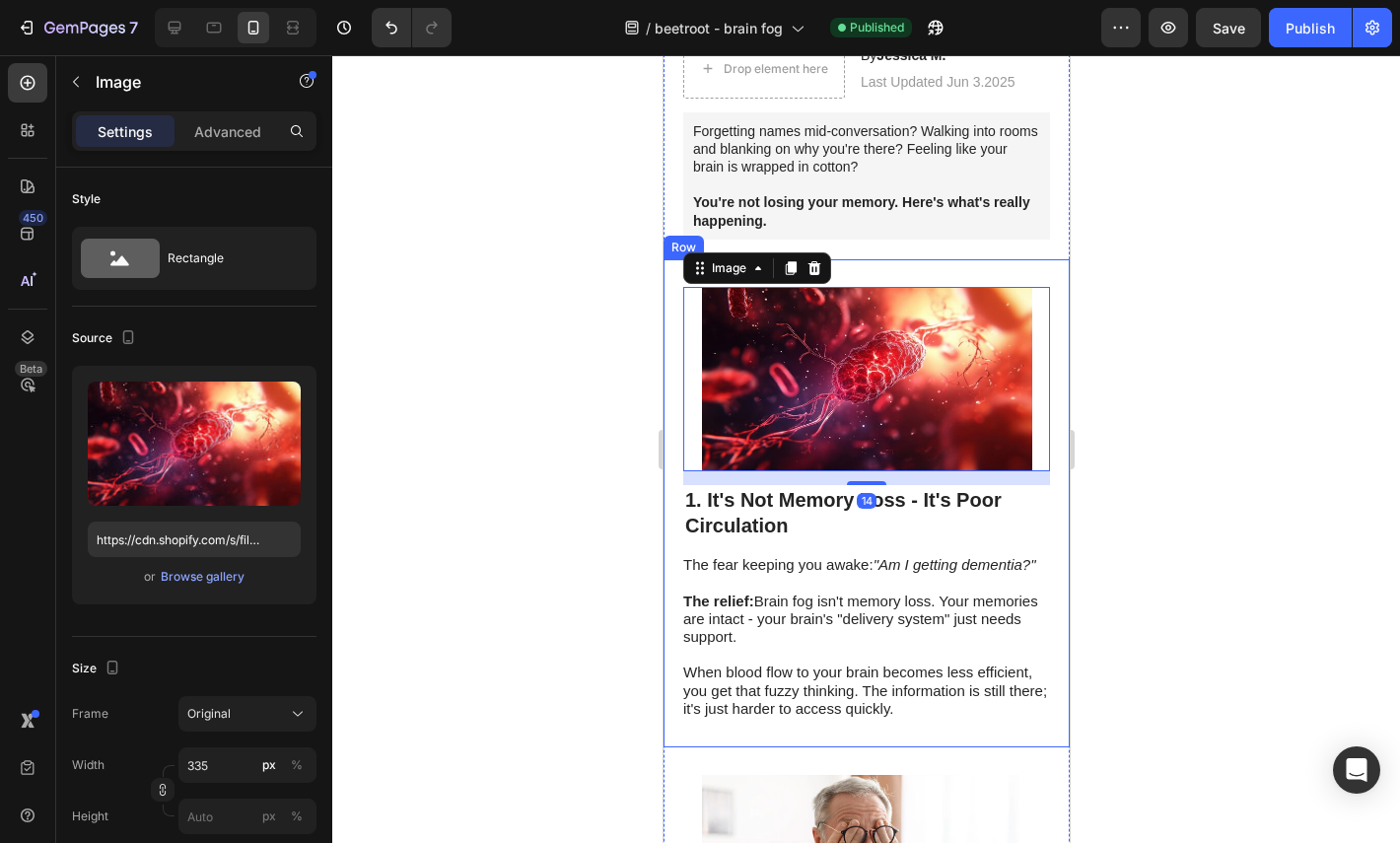 click 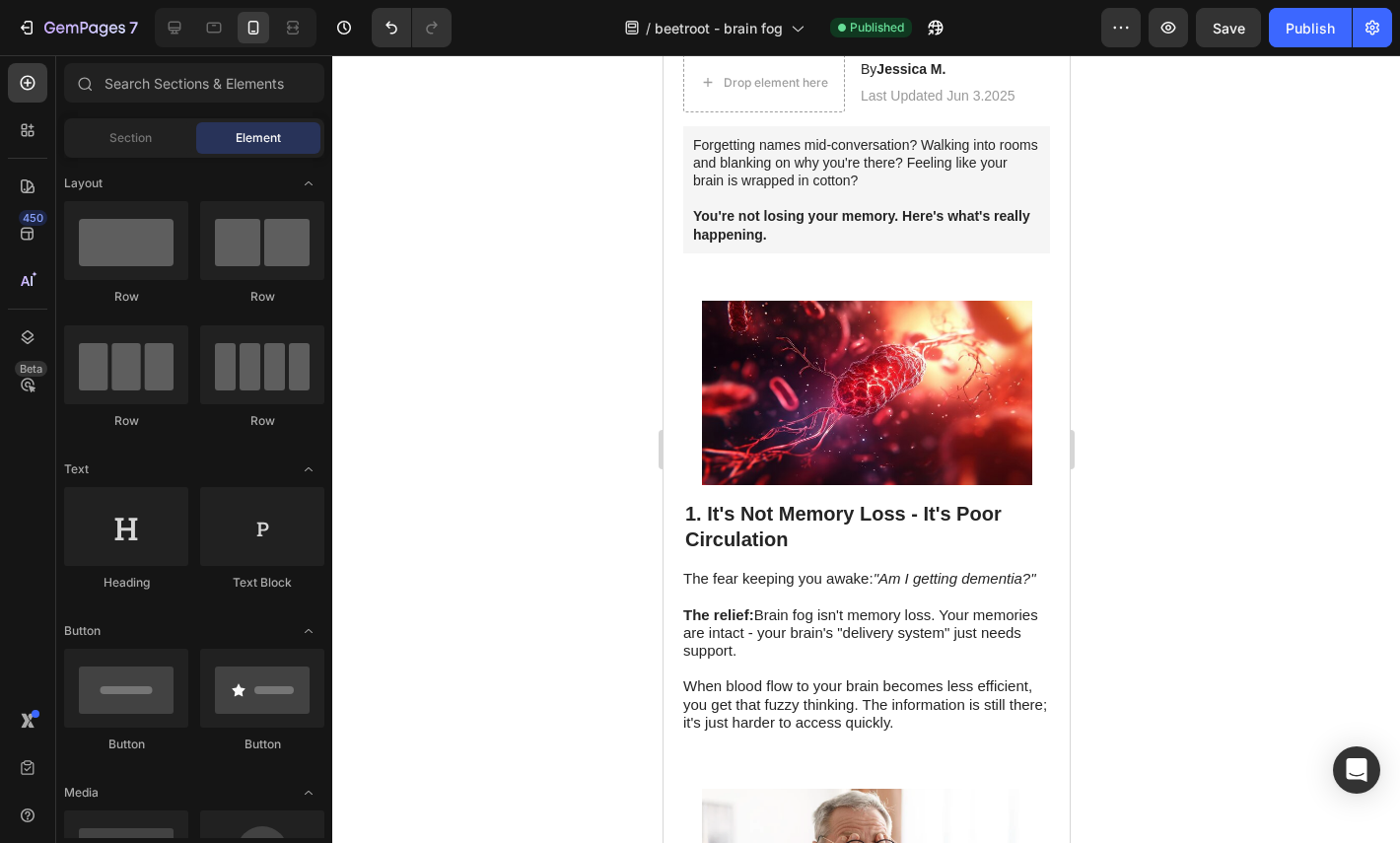 scroll, scrollTop: 194, scrollLeft: 0, axis: vertical 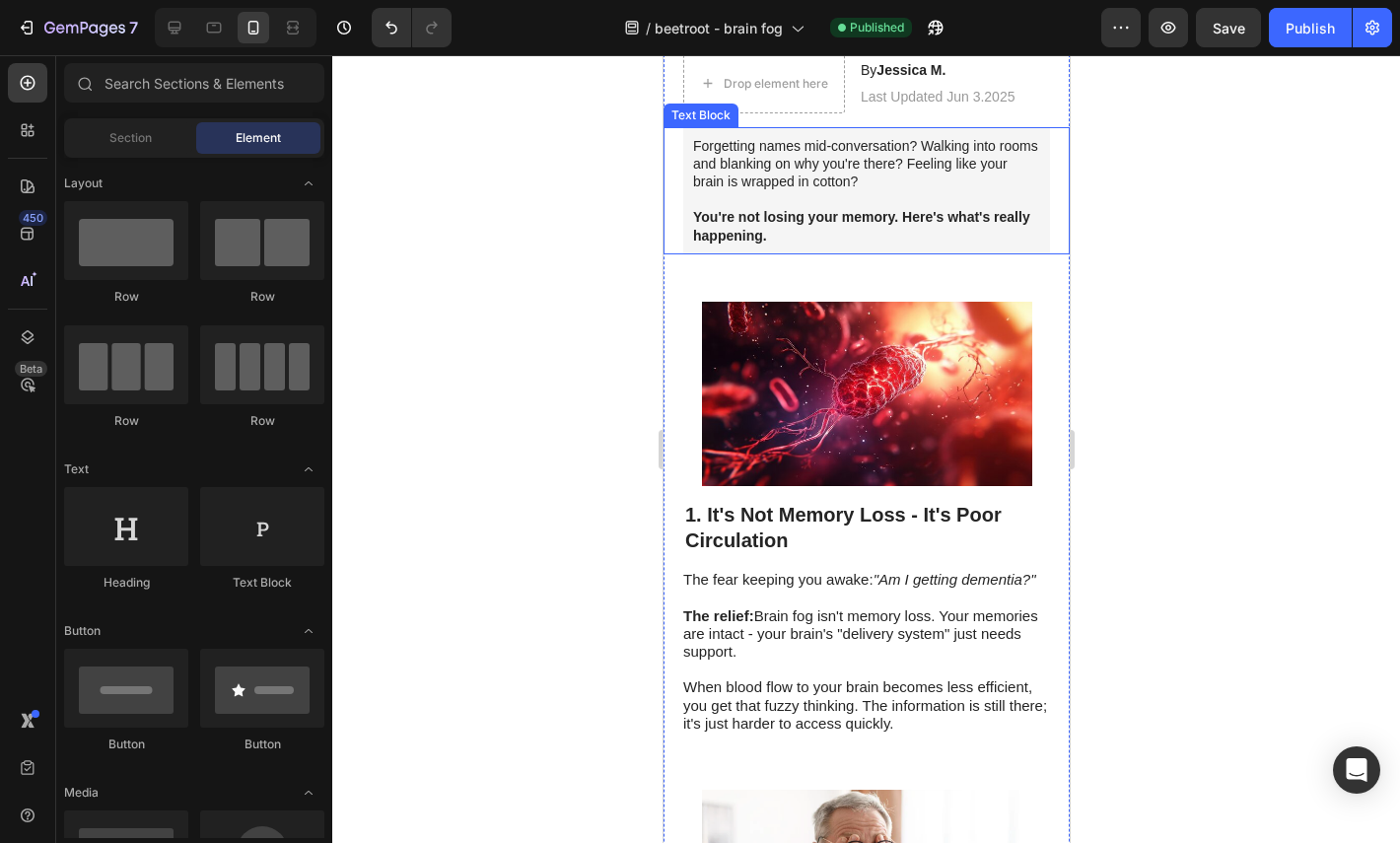 click on "You're not losing your memory. Here's what's really happening." at bounding box center [866, 226] 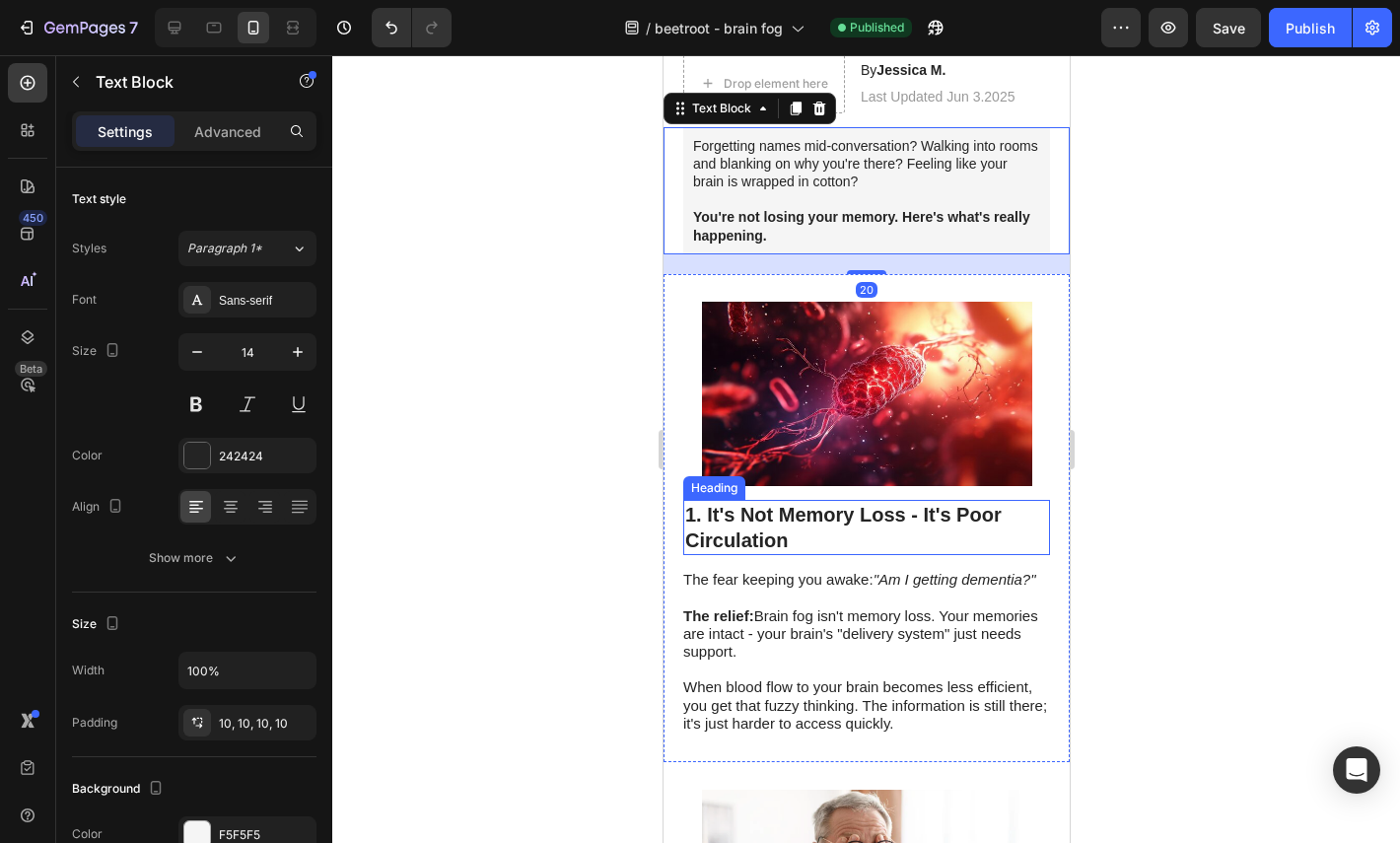 click on "1. It's Not Memory Loss - It's Poor Circulation" at bounding box center (866, 527) 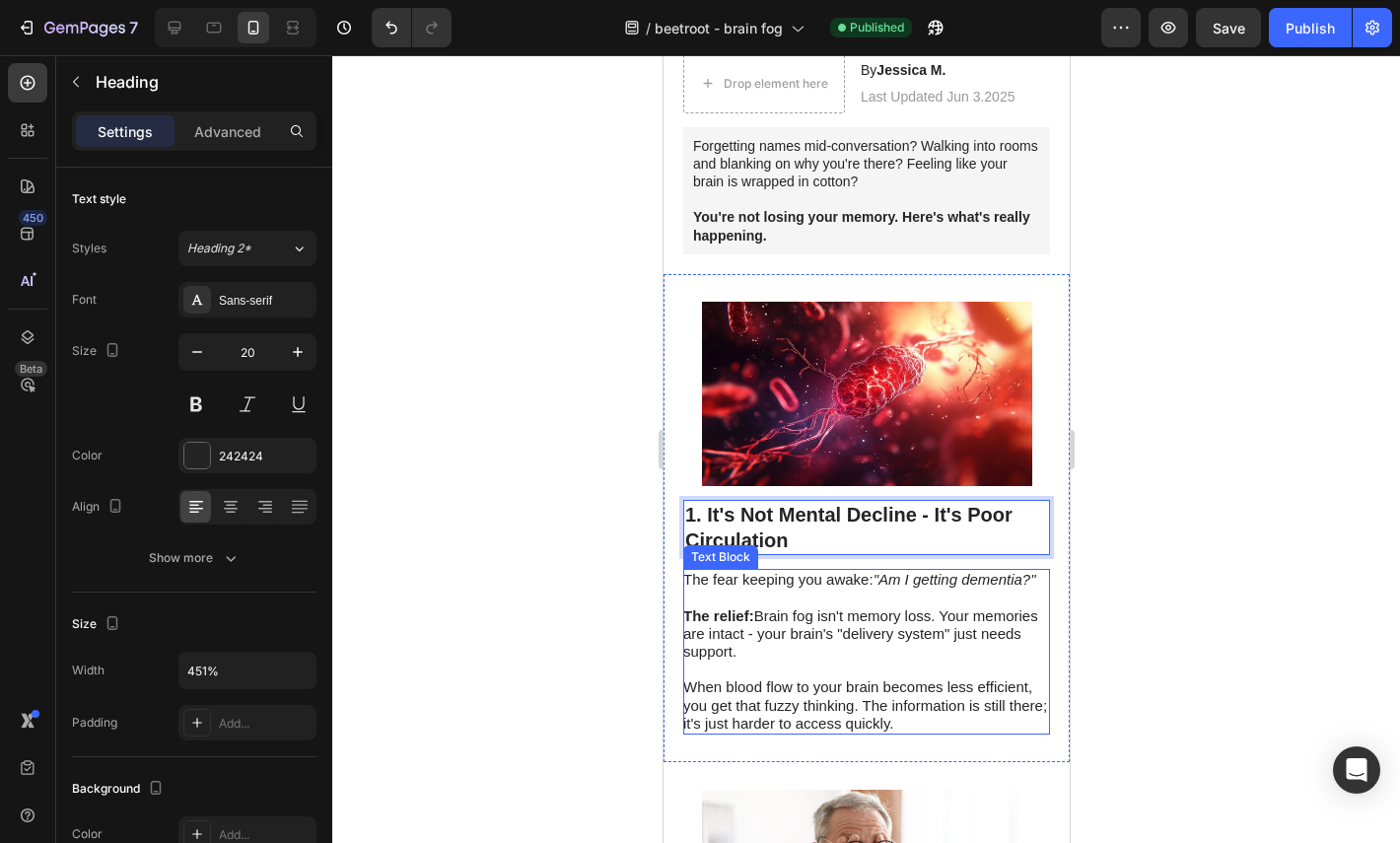 click on "The relief: Brain fog isn't memory loss. Your memories are intact - your brain's "delivery system" just needs support." at bounding box center (860, 633) 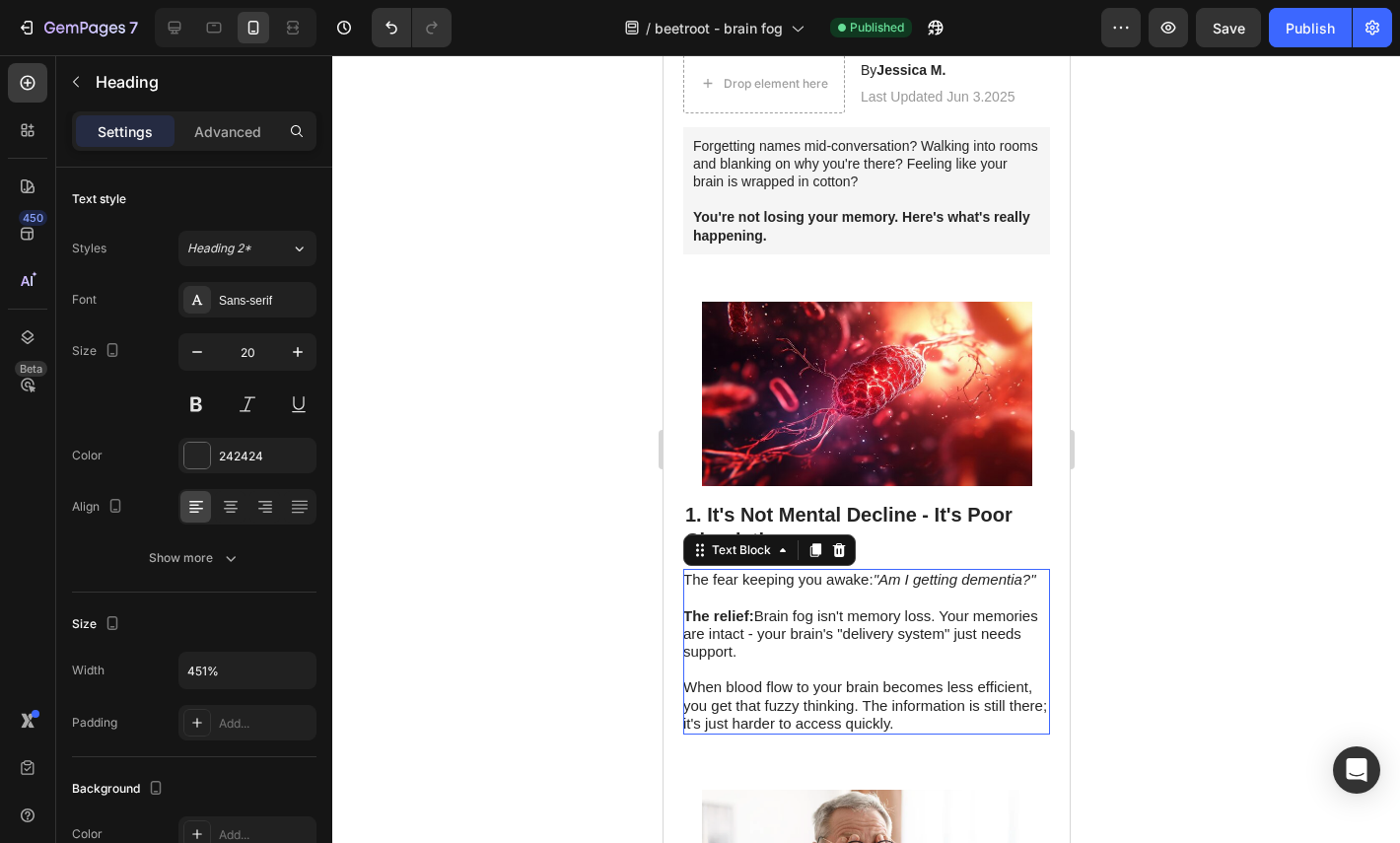 click on "The relief: Brain fog isn't memory loss. Your memories are intact - your brain's "delivery system" just needs support." at bounding box center (860, 633) 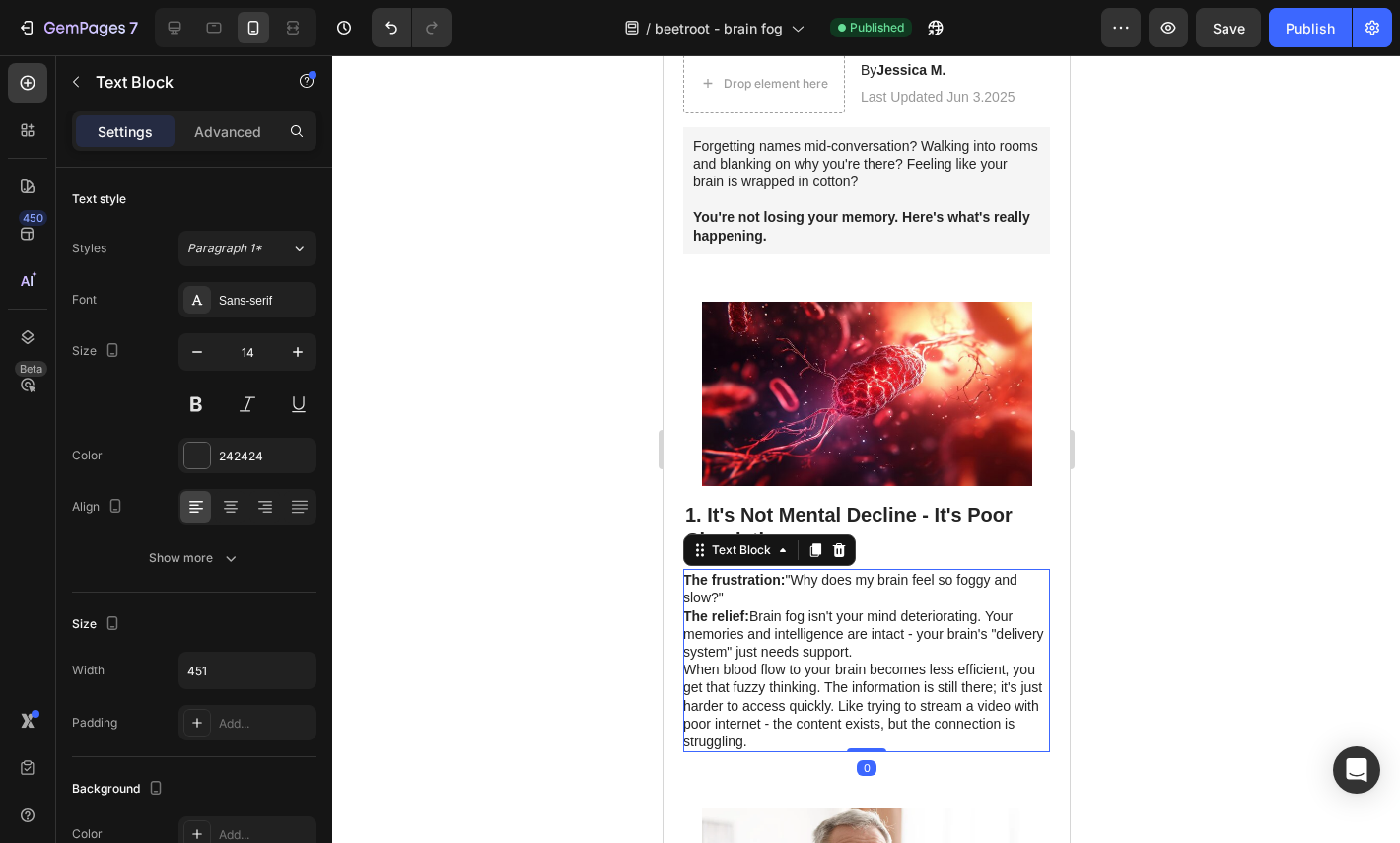 drag, startPoint x: 1211, startPoint y: 600, endPoint x: 1138, endPoint y: 600, distance: 73 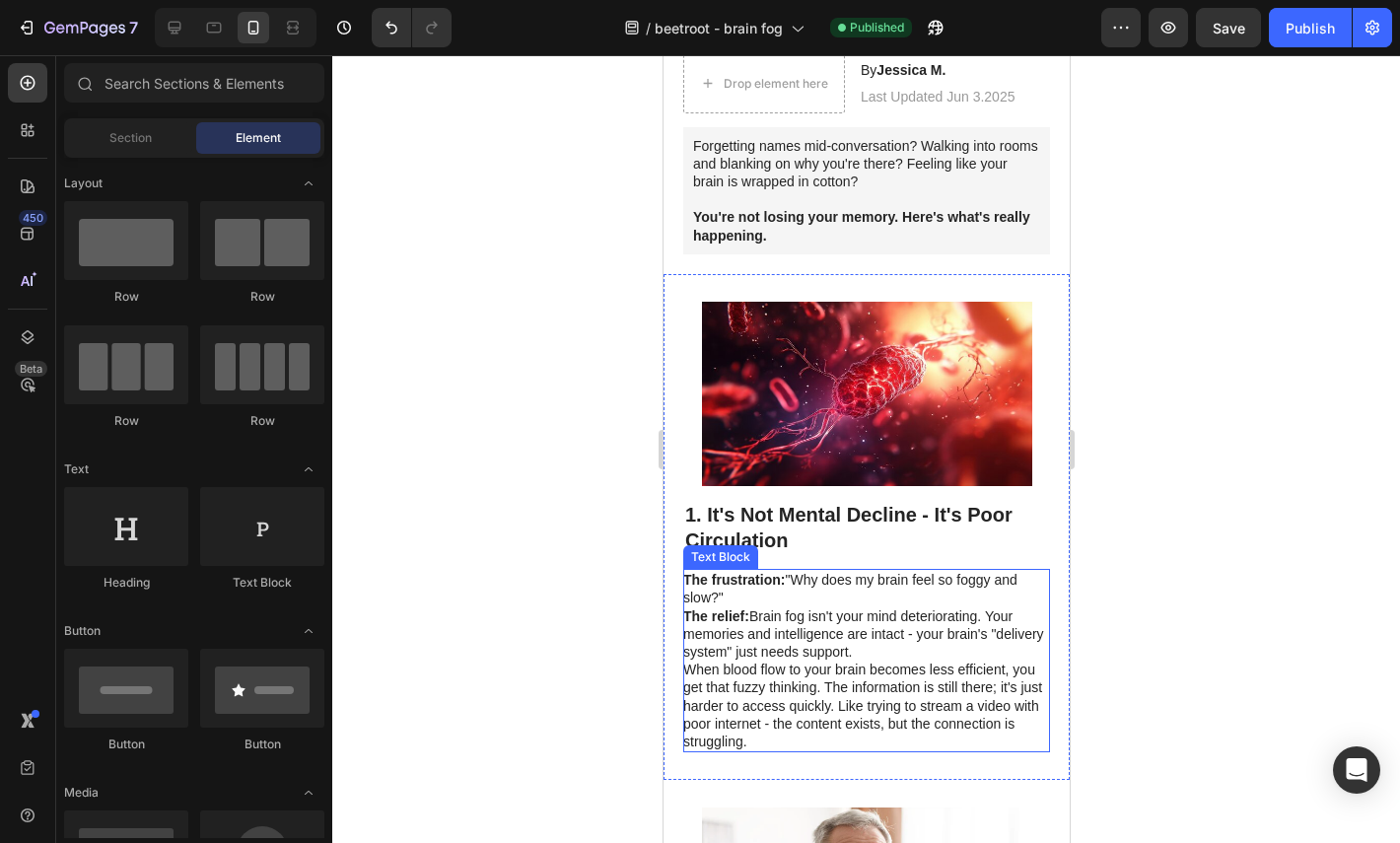 click on "The frustration: "Why does my brain feel so foggy and slow?"" at bounding box center [865, 589] 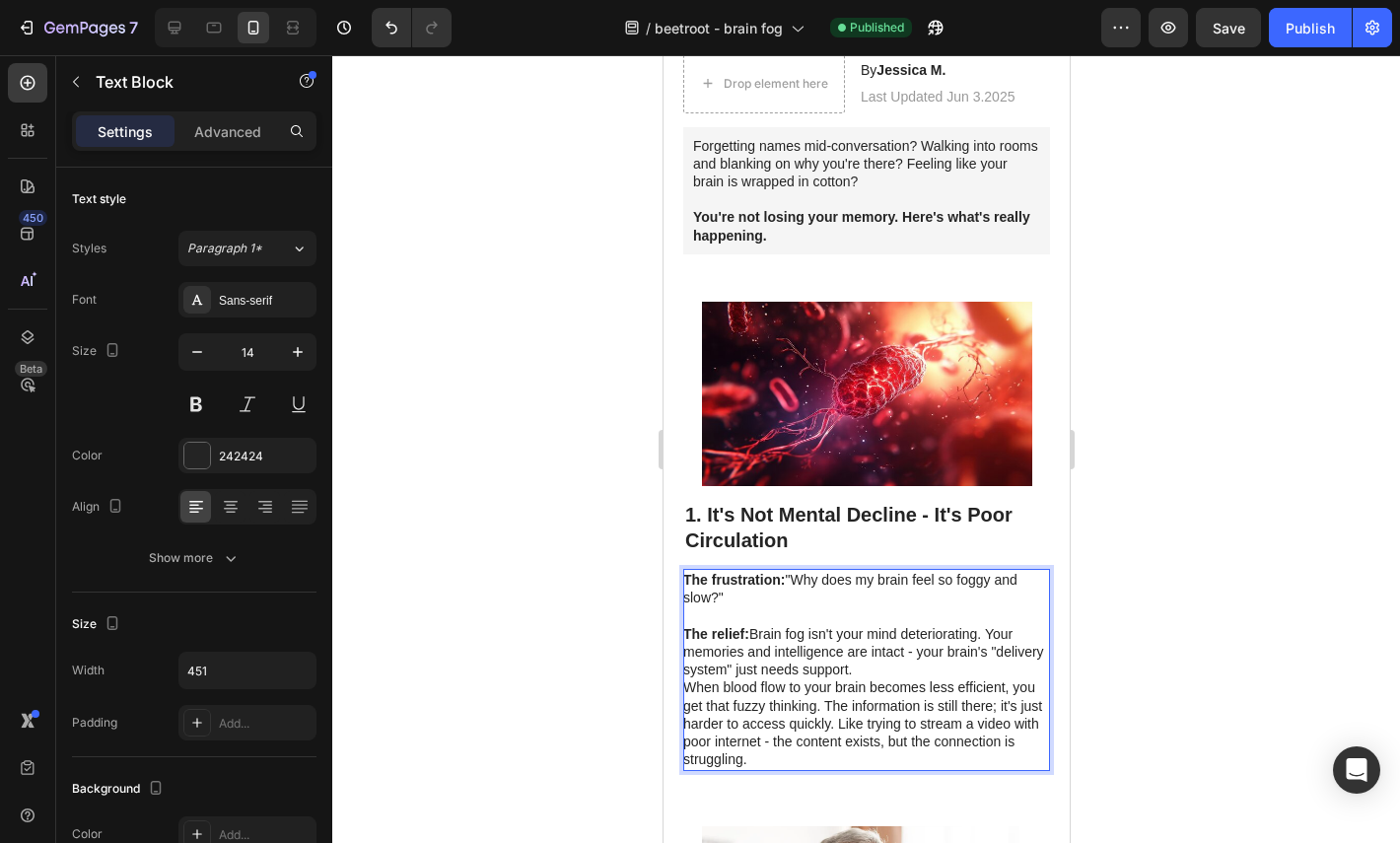 scroll, scrollTop: 242, scrollLeft: 0, axis: vertical 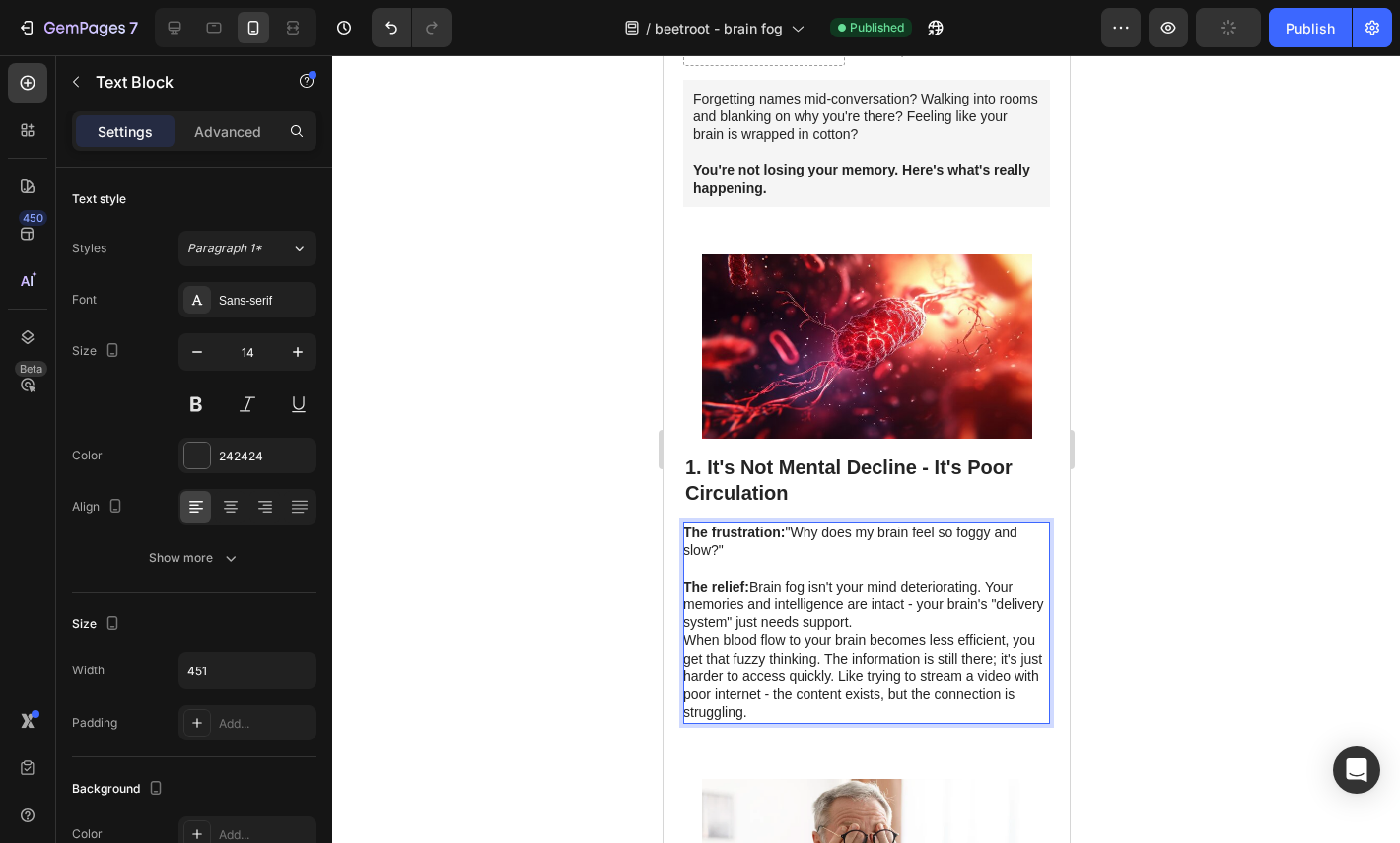 click on "The relief: Brain fog isn't your mind deteriorating. Your memories and intelligence are intact - your brain's "delivery system" just needs support." at bounding box center (865, 604) 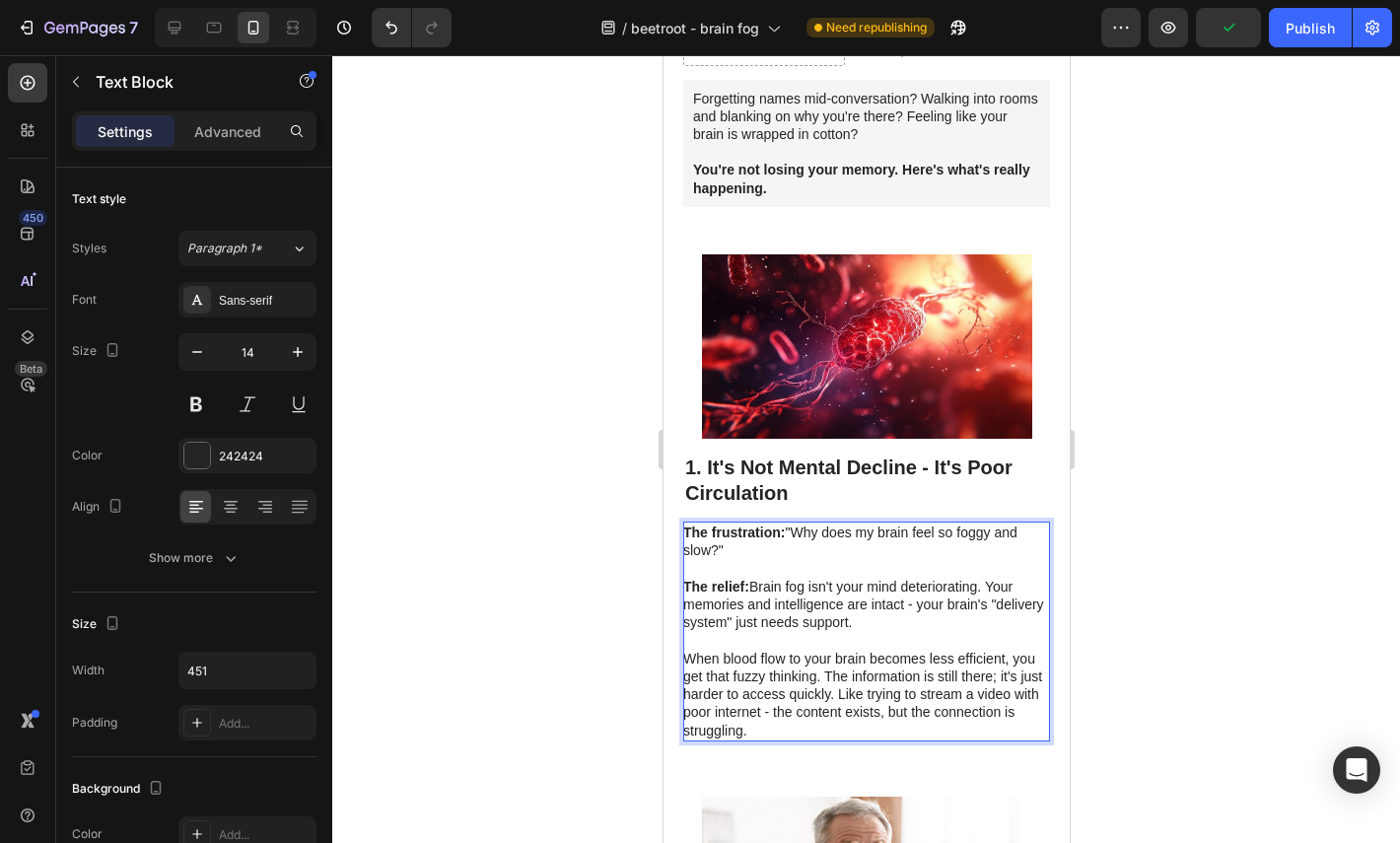 click 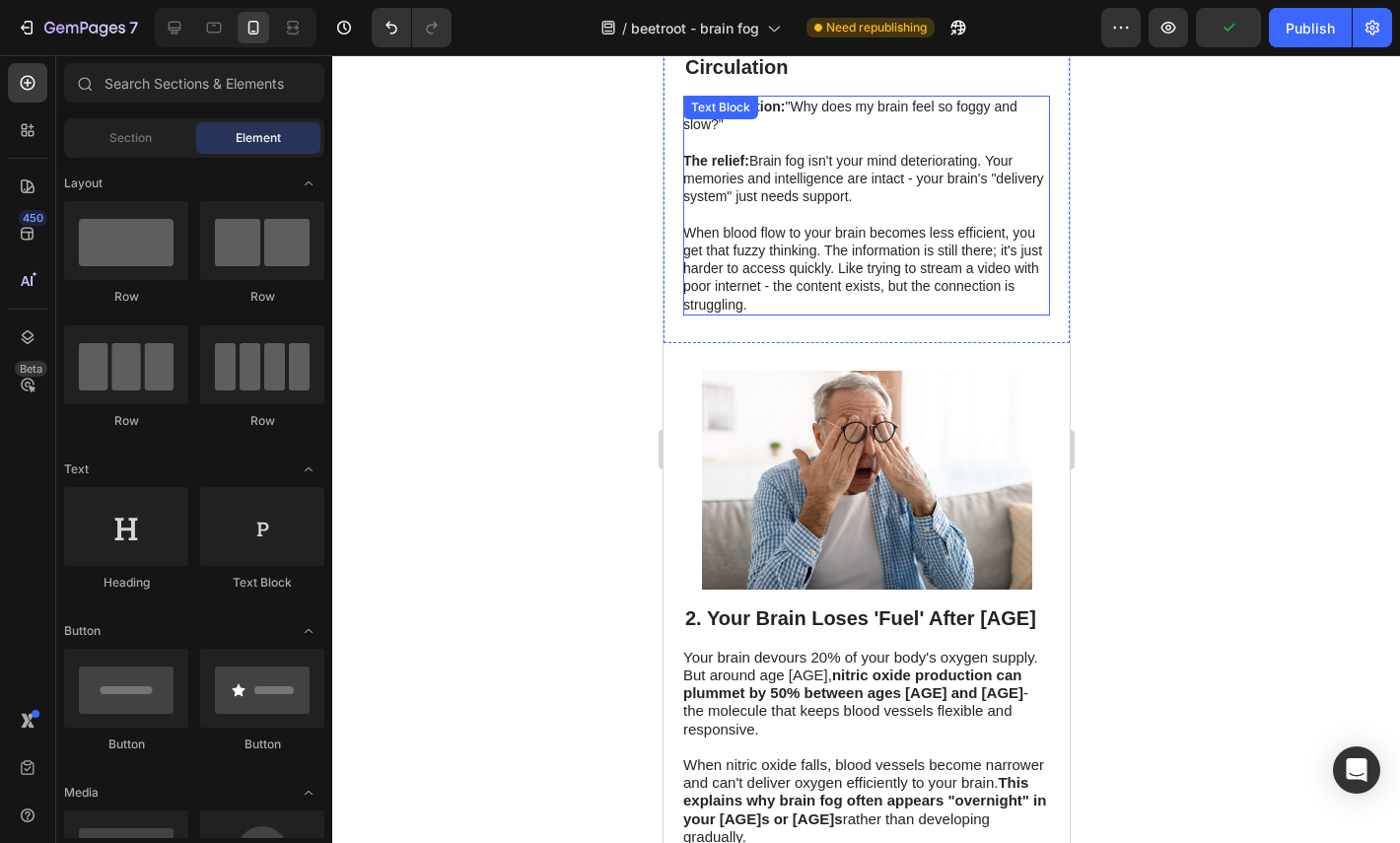 scroll, scrollTop: 649, scrollLeft: 0, axis: vertical 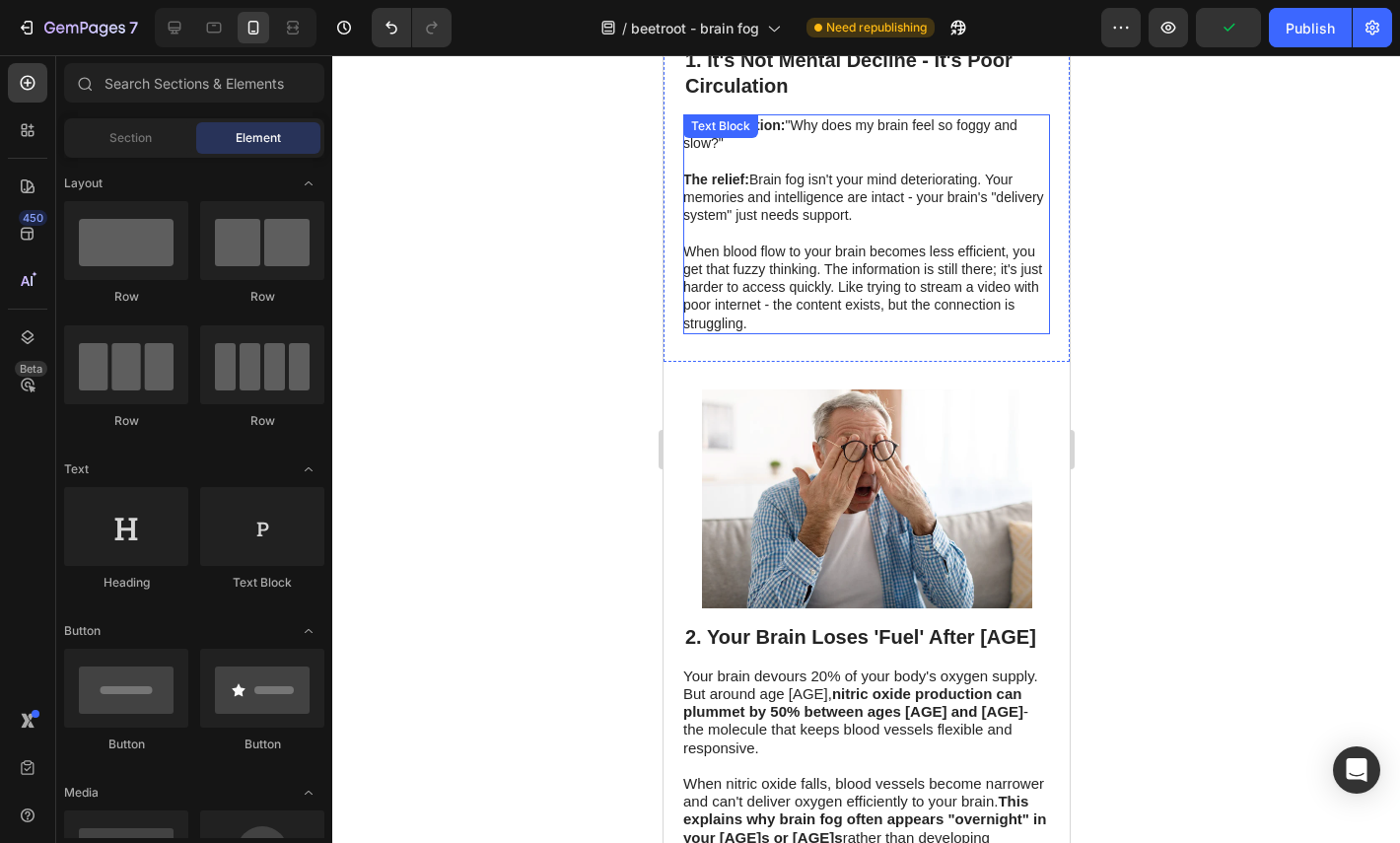 click on "When blood flow to your brain becomes less efficient, you get that fuzzy thinking. The information is still there; it's just harder to access quickly. Like trying to stream a video with poor internet - the content exists, but the connection is struggling." at bounding box center (865, 287) 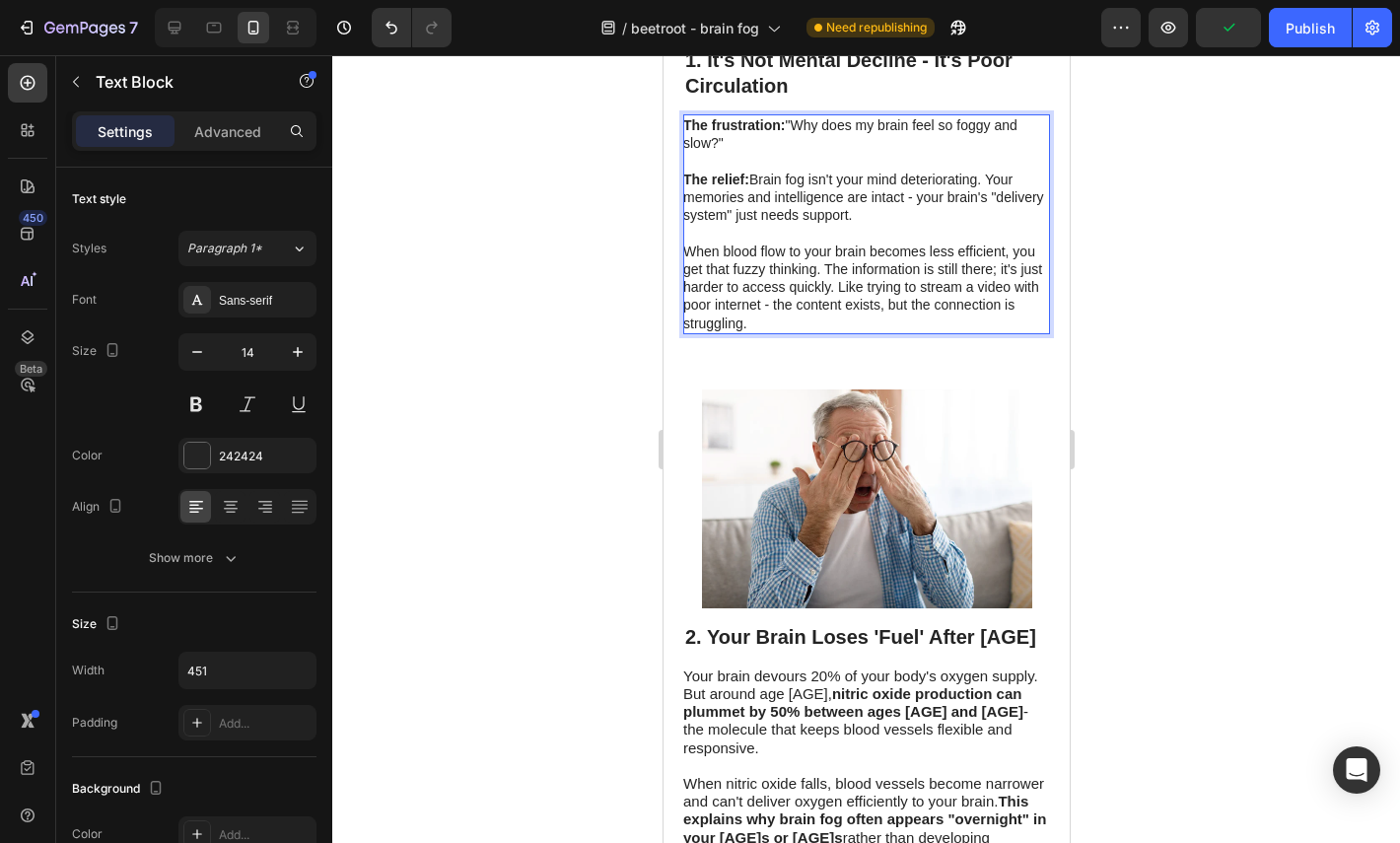click on "When blood flow to your brain becomes less efficient, you get that fuzzy thinking. The information is still there; it's just harder to access quickly. Like trying to stream a video with poor internet - the content exists, but the connection is struggling." at bounding box center (865, 287) 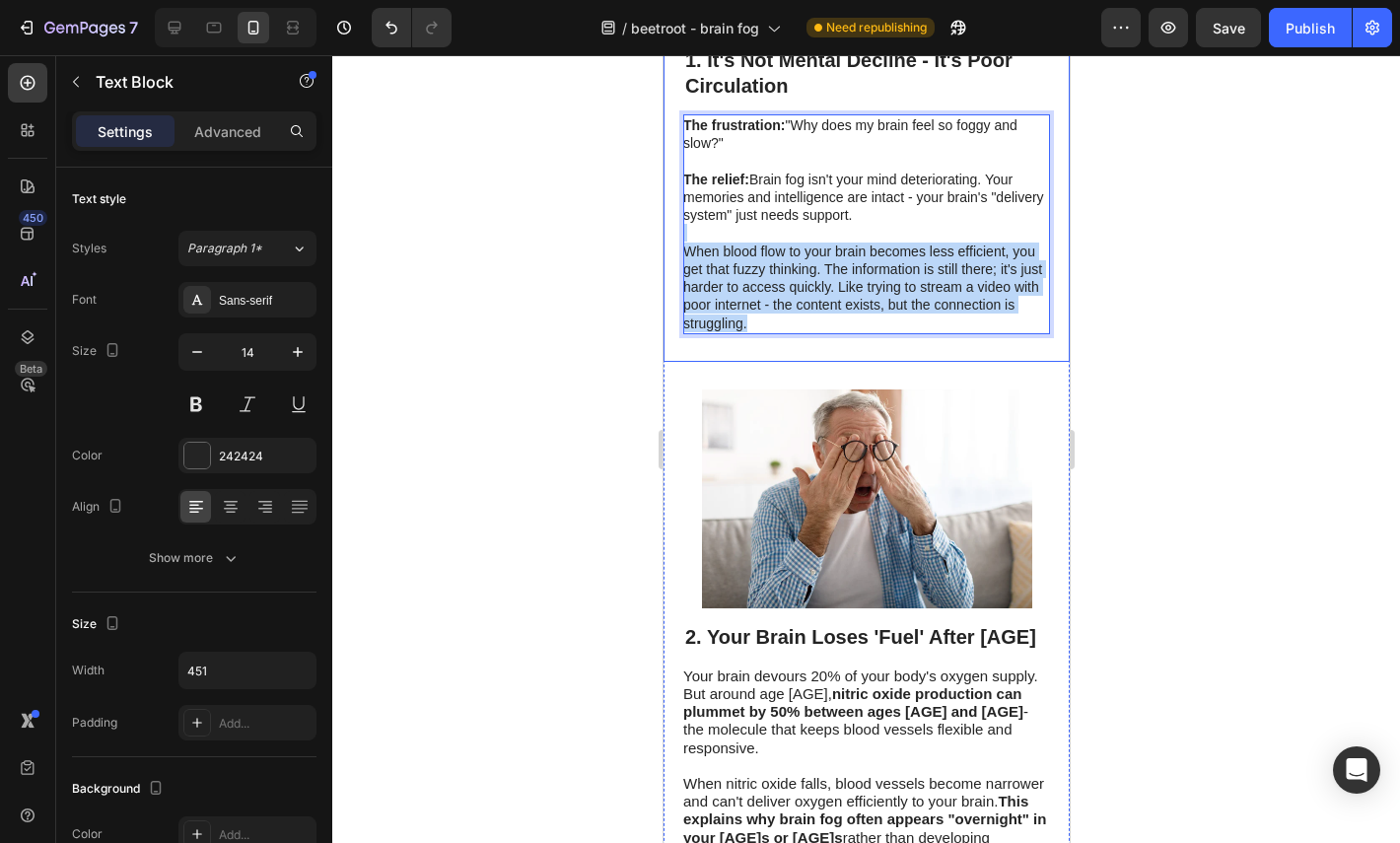 drag, startPoint x: 762, startPoint y: 321, endPoint x: 670, endPoint y: 240, distance: 122.57651 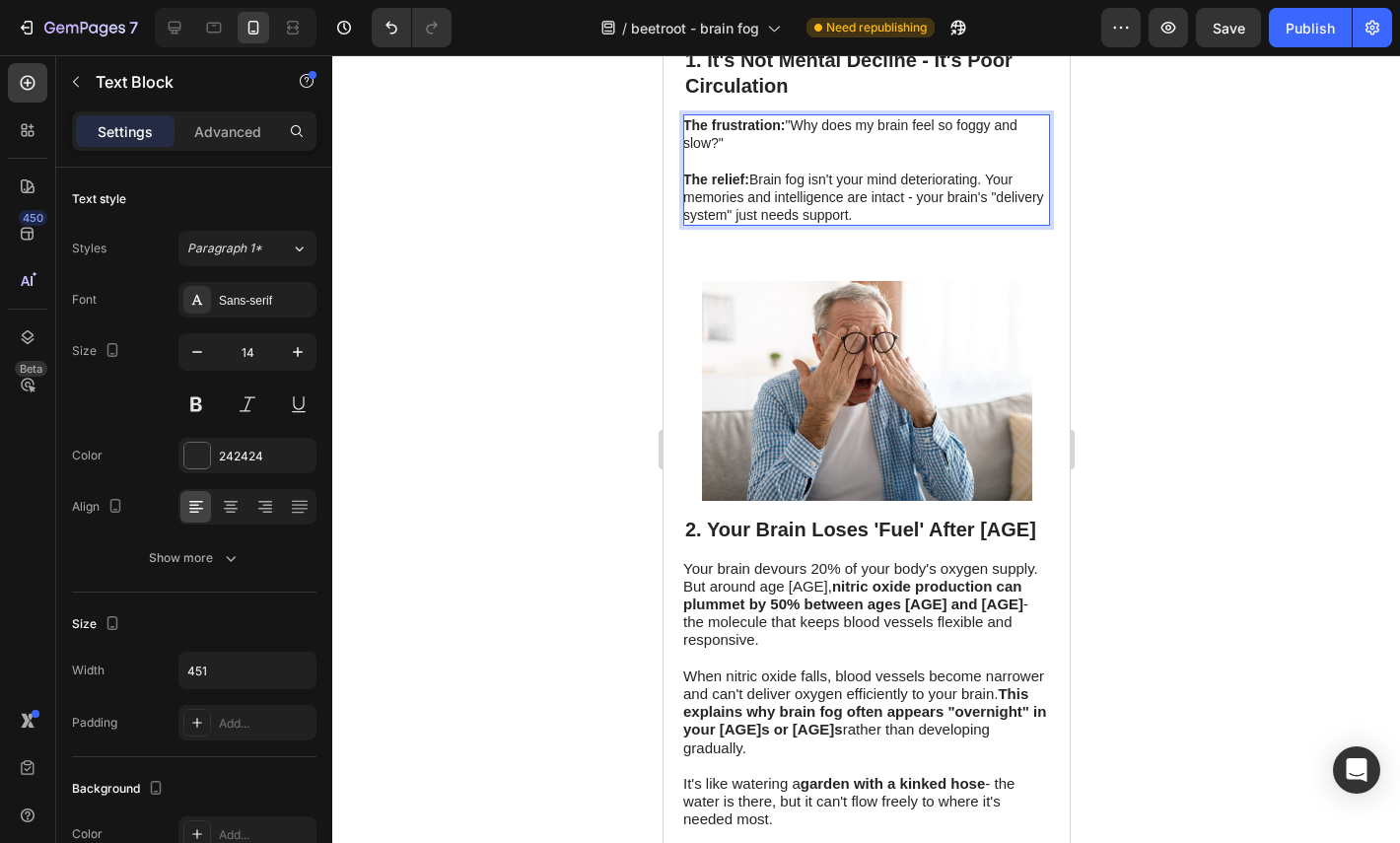 click 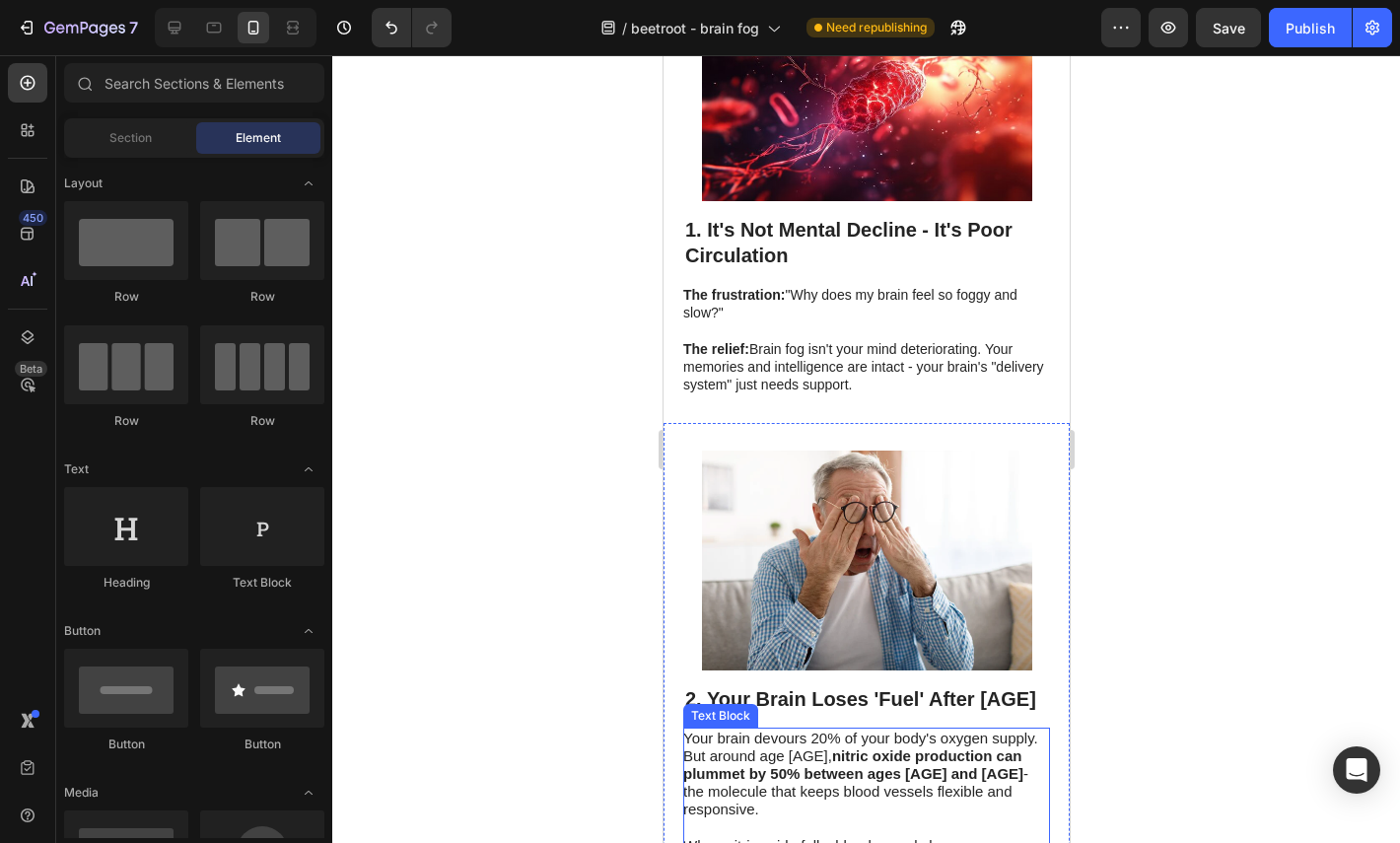 scroll, scrollTop: 481, scrollLeft: 0, axis: vertical 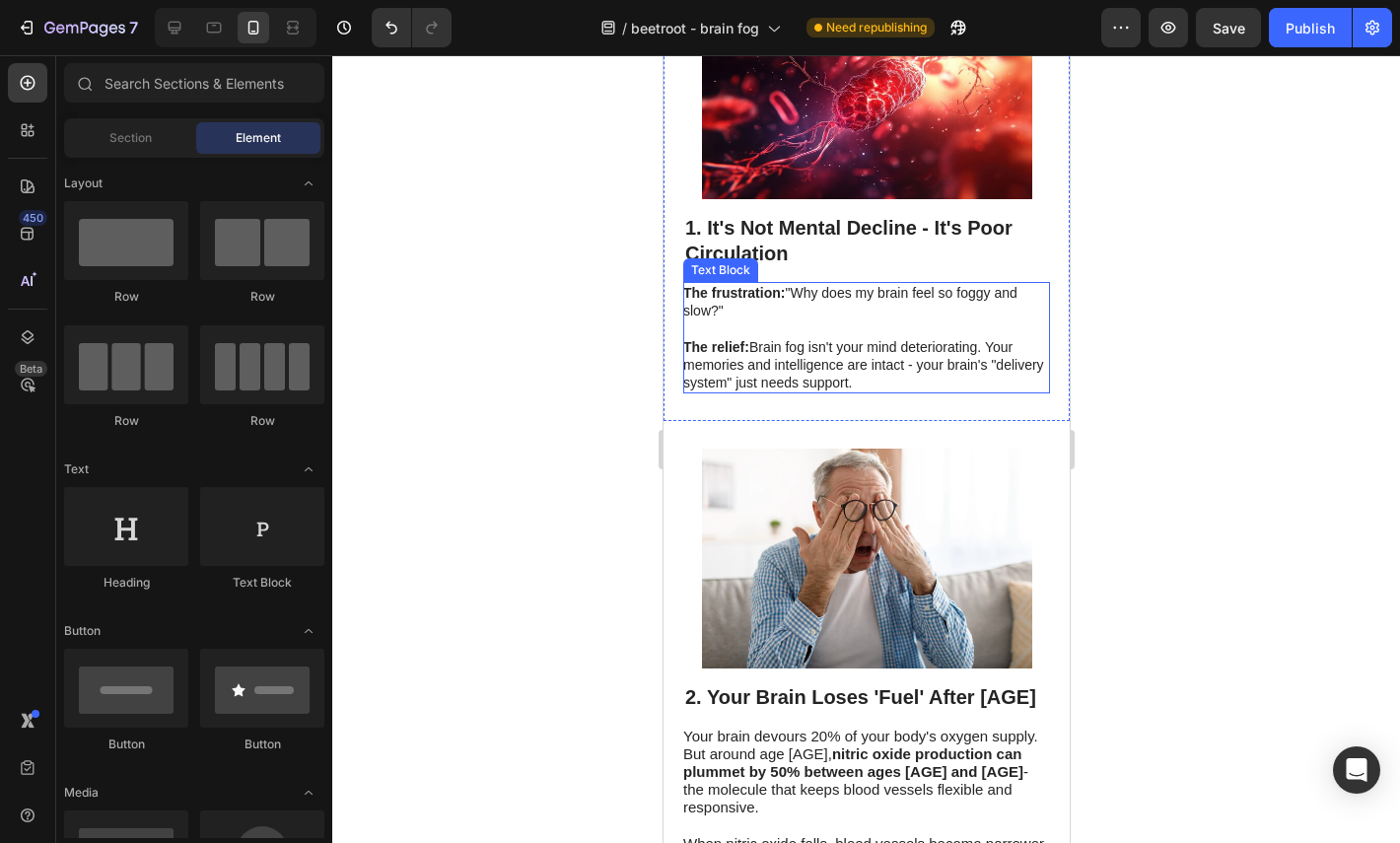 click on "The relief: Brain fog isn't your mind deteriorating. Your memories and intelligence are intact - your brain's "delivery system" just needs support." at bounding box center (865, 365) 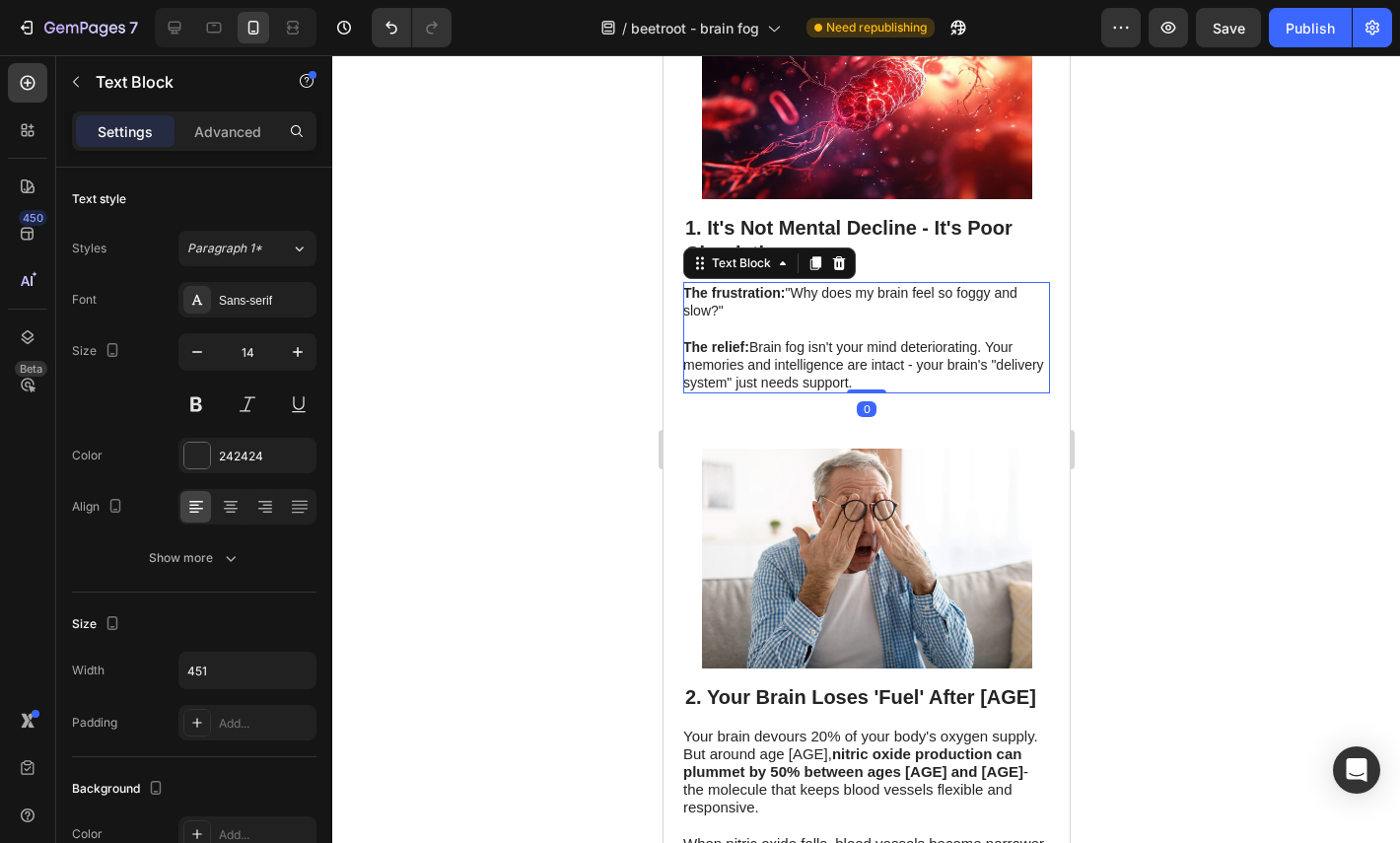 click on "The relief: Brain fog isn't your mind deteriorating. Your memories and intelligence are intact - your brain's "delivery system" just needs support." at bounding box center (865, 365) 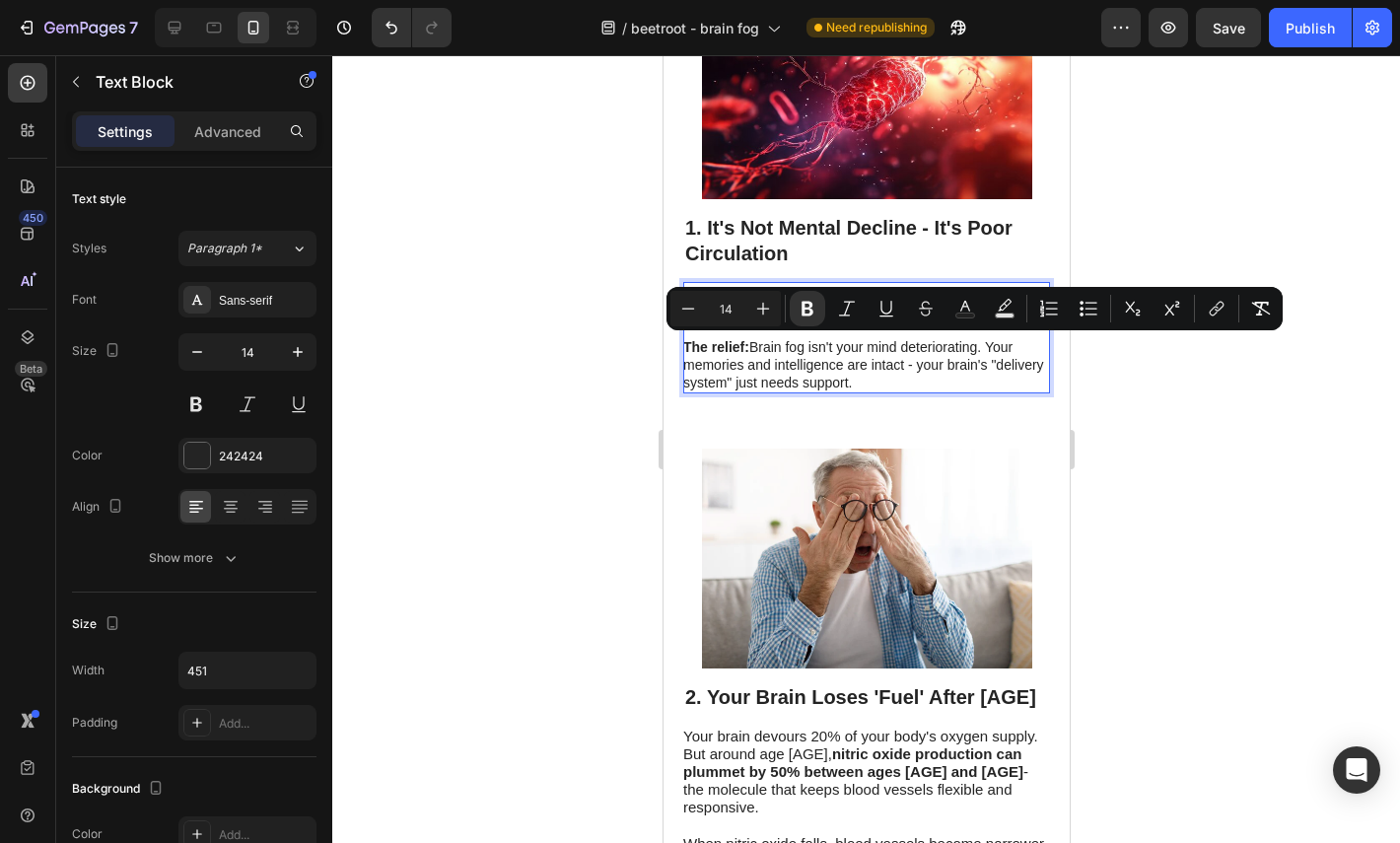click on "The relief: Brain fog isn't your mind deteriorating. Your memories and intelligence are intact - your brain's "delivery system" just needs support." at bounding box center [865, 365] 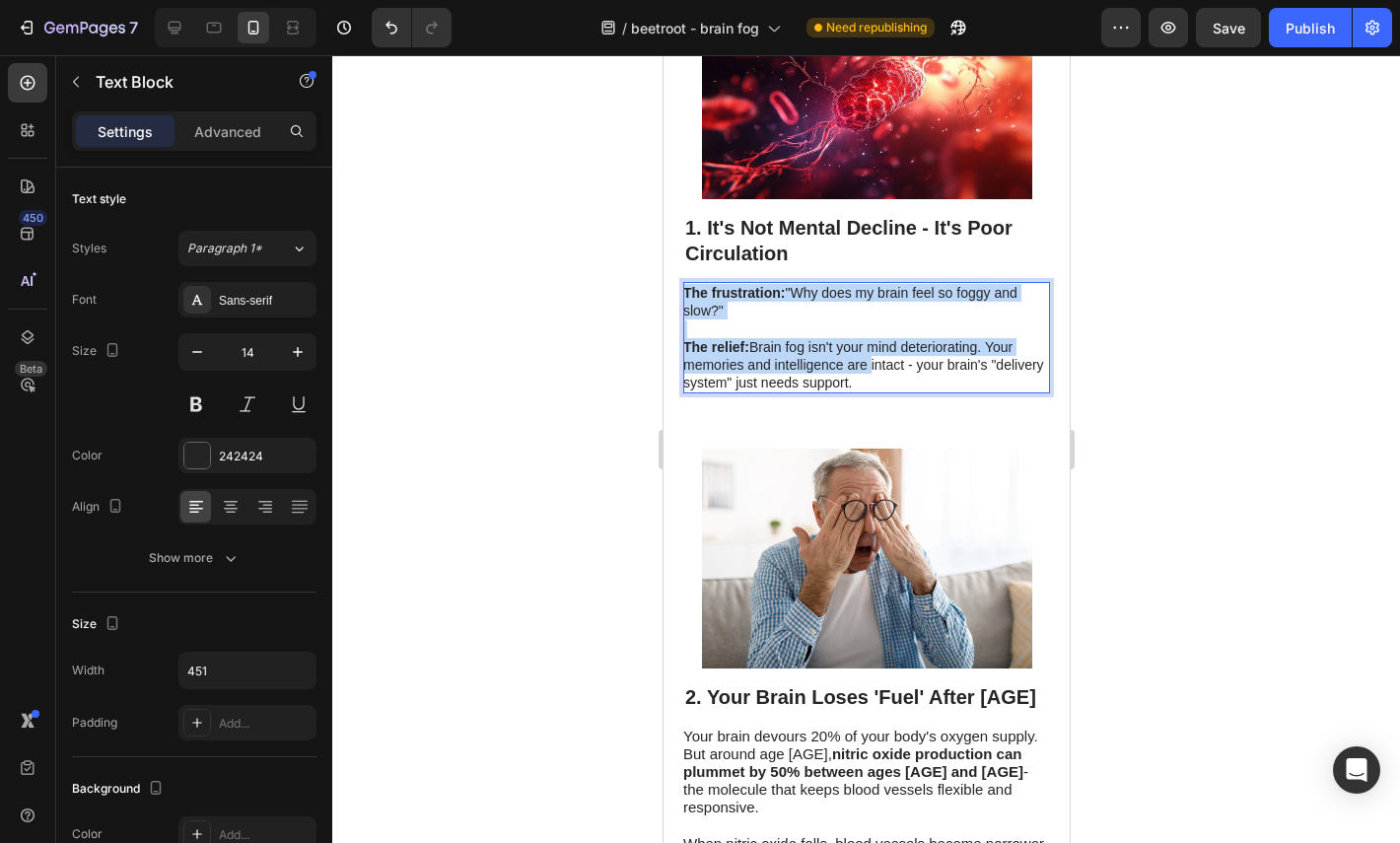 drag, startPoint x: 865, startPoint y: 374, endPoint x: 679, endPoint y: 296, distance: 201.69284 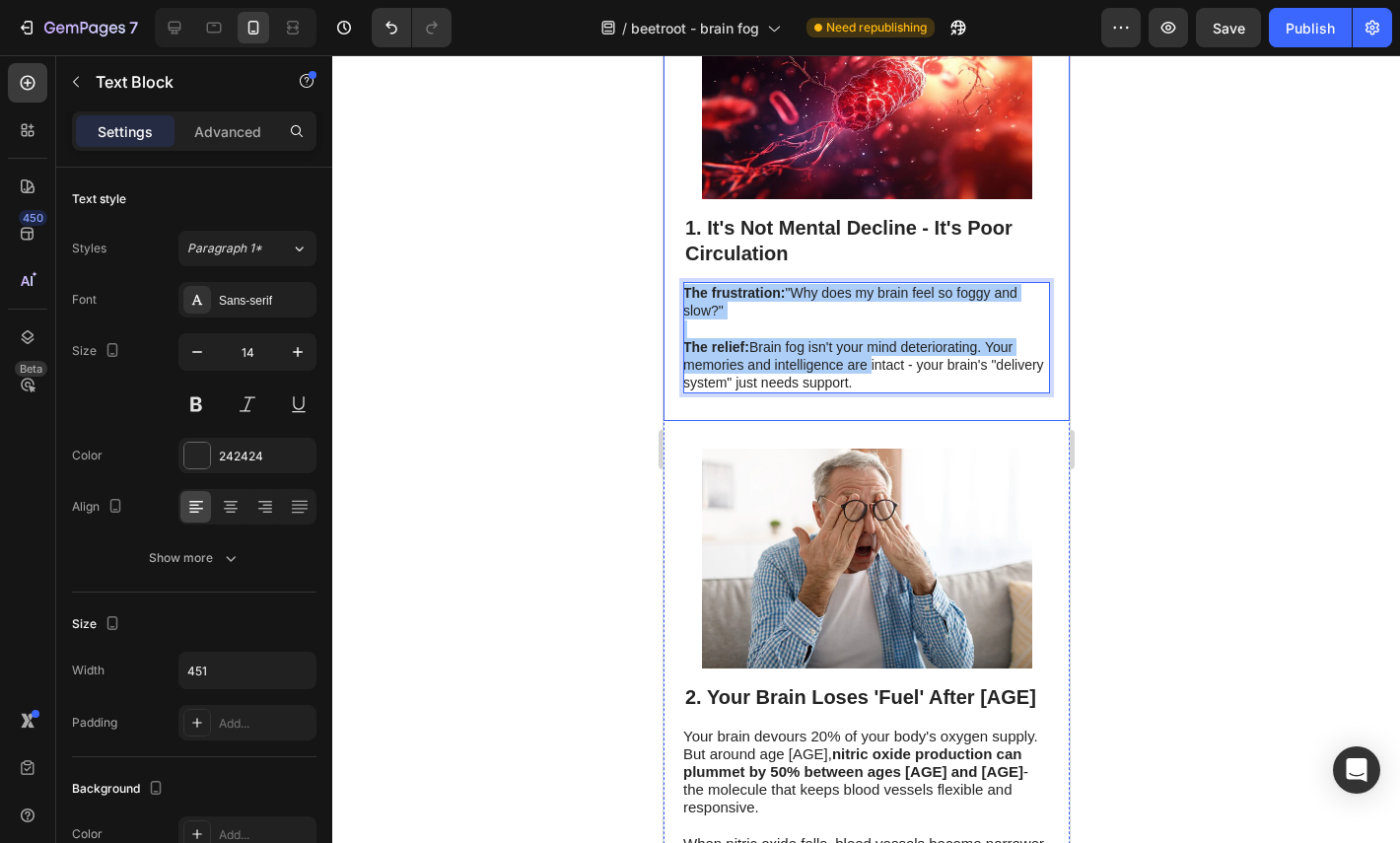 click on "Image 1. It's Not Mental Decline - It's Poor Circulation Heading The frustration: "Why does my brain feel so foggy and slow?" The relief: Brain fog isn't your mind deteriorating. Your memories and intelligence are intact - your brain's "delivery system" just needs support. Text Block 0 Row" at bounding box center [866, 204] 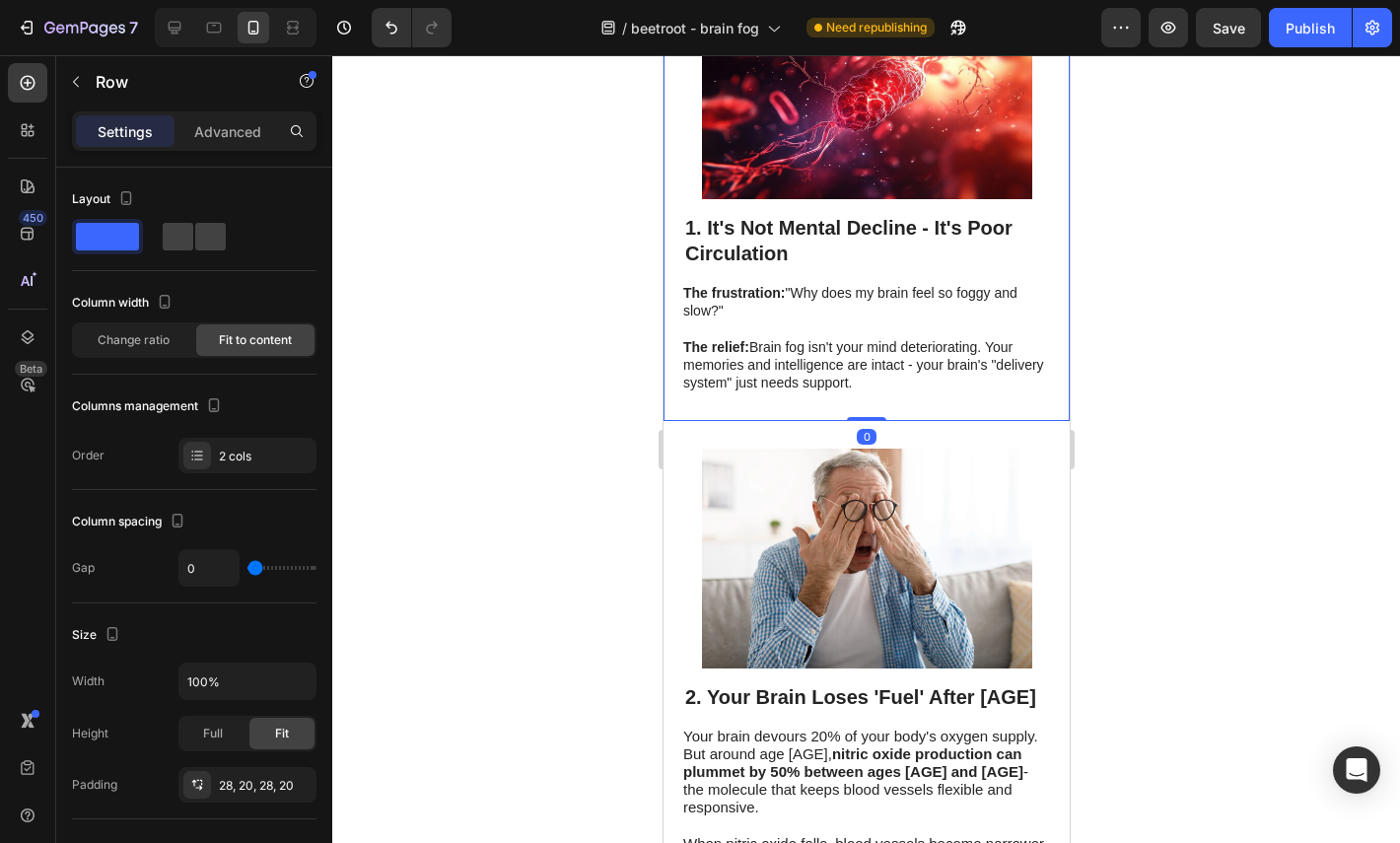 click on "Image 1. It's Not Mental Decline - It's Poor Circulation Heading The frustration: "Why does my brain feel so foggy and slow?" The relief: Brain fog isn't your mind deteriorating. Your memories and intelligence are intact - your brain's "delivery system" just needs support. Text Block Row 0" at bounding box center (866, 204) 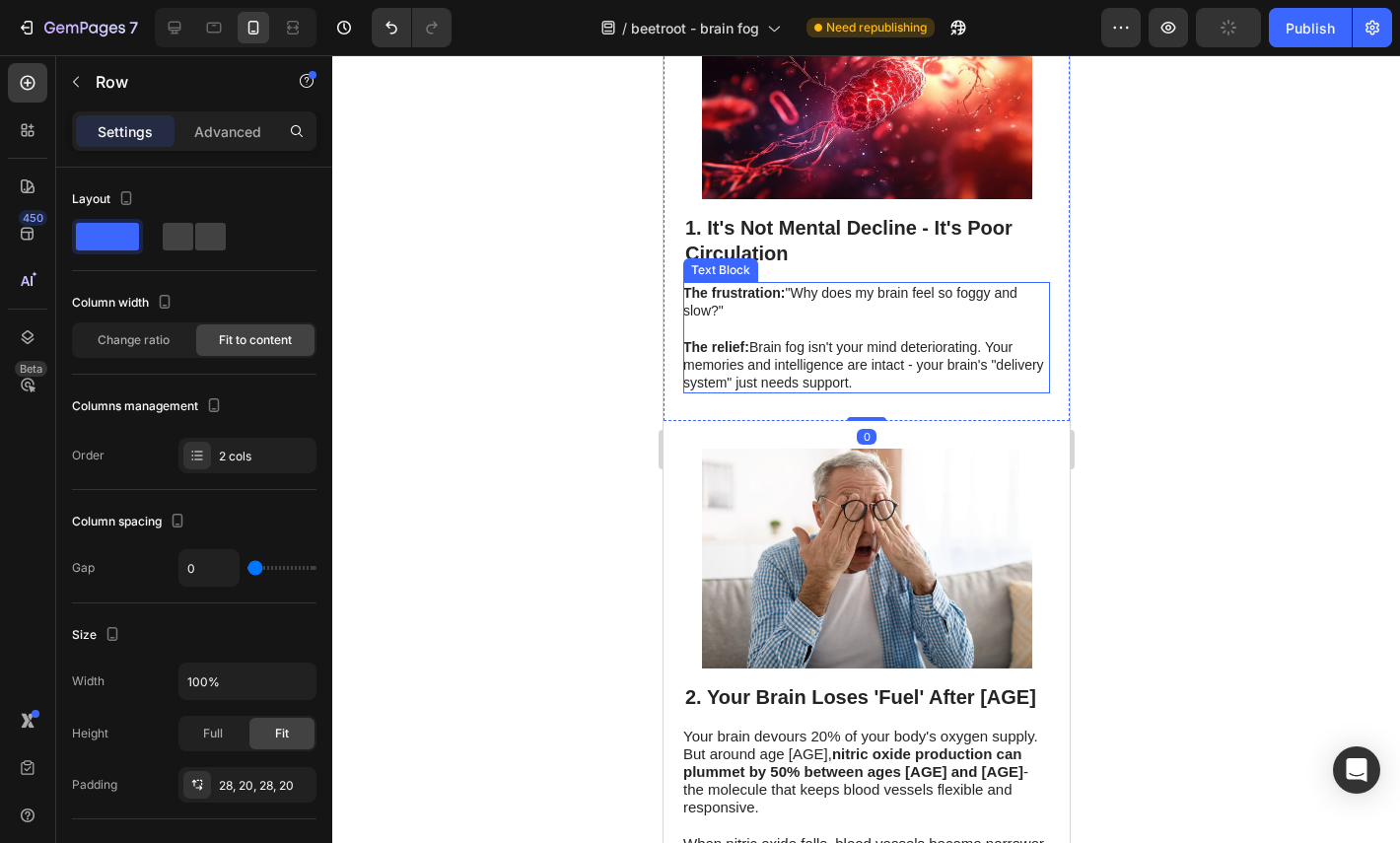 click on "The relief: Brain fog isn't your mind deteriorating. Your memories and intelligence are intact - your brain's "delivery system" just needs support." at bounding box center (865, 365) 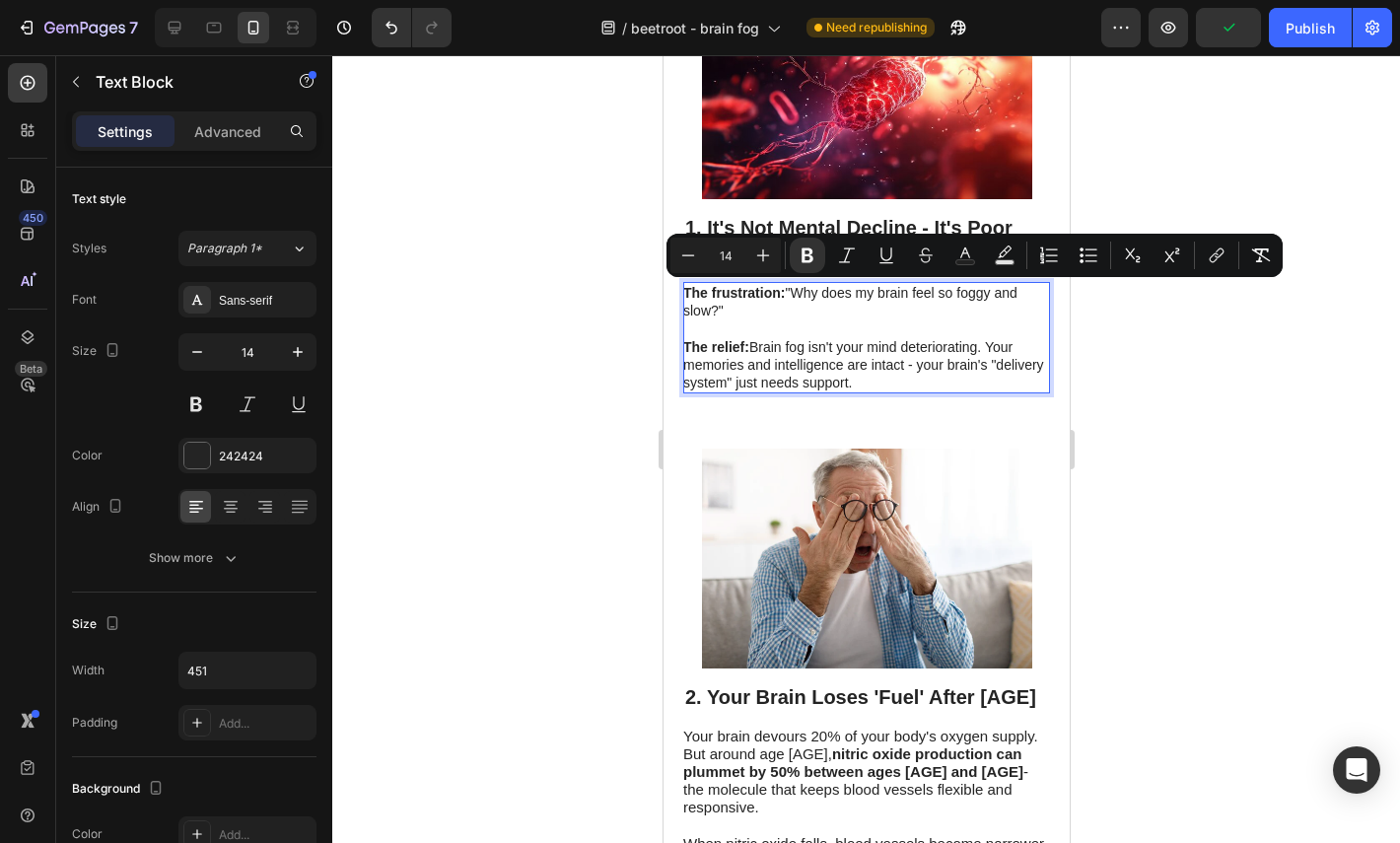 drag, startPoint x: 860, startPoint y: 382, endPoint x: 680, endPoint y: 292, distance: 201.2461 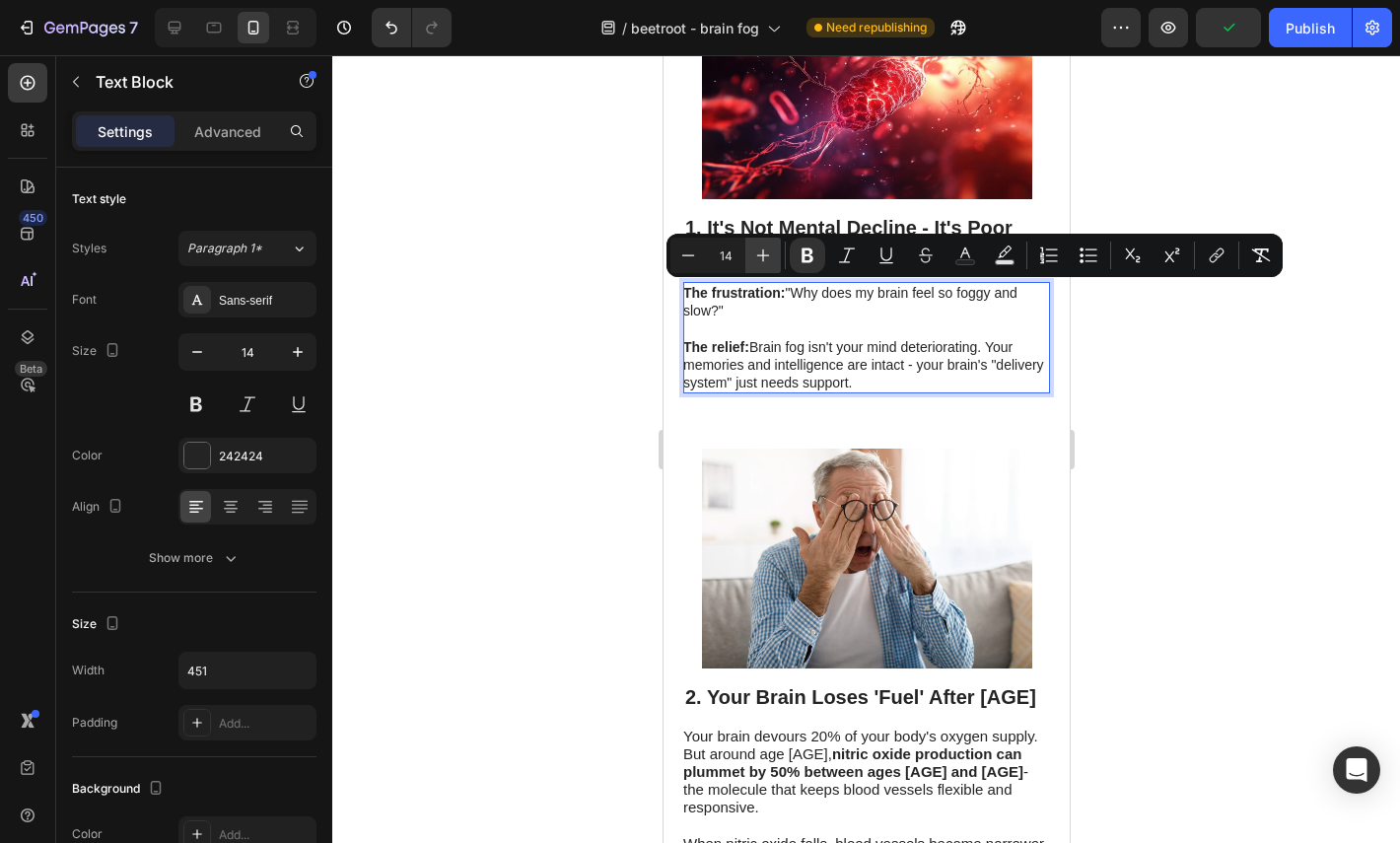 click 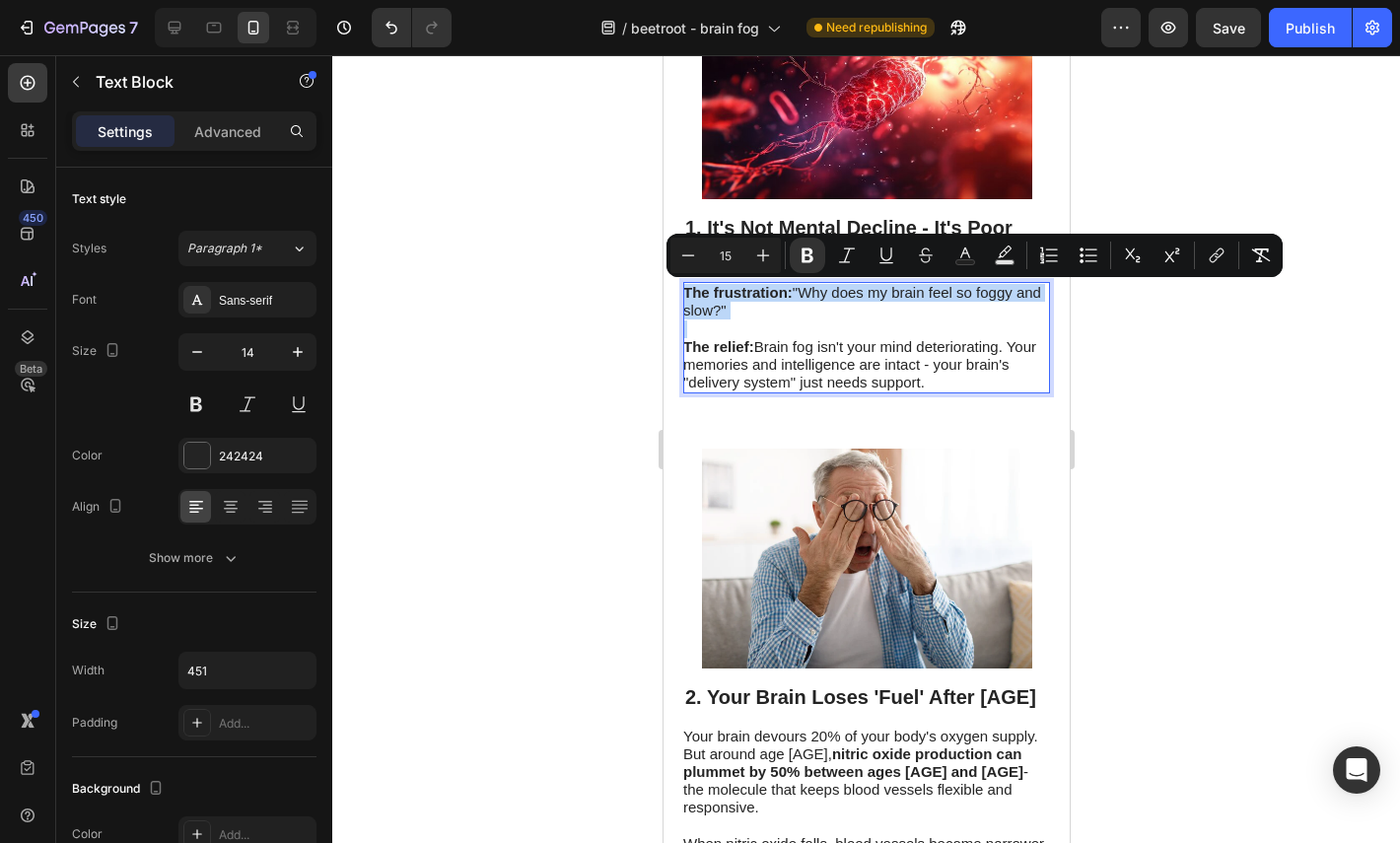 click on "The relief: Brain fog isn't your mind deteriorating. Your memories and intelligence are intact - your brain's "delivery system" just needs support." at bounding box center [859, 364] 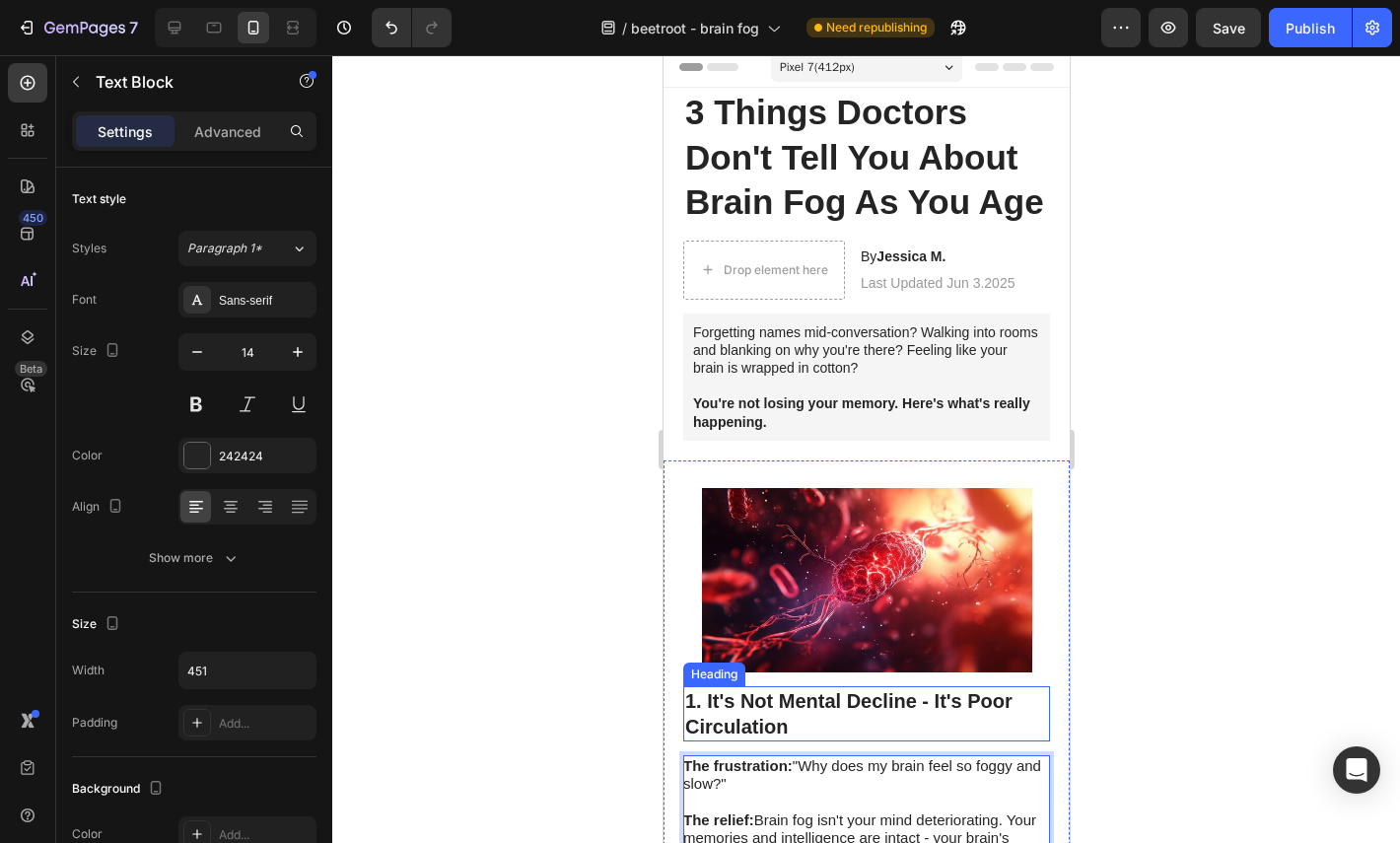 scroll, scrollTop: 7, scrollLeft: 0, axis: vertical 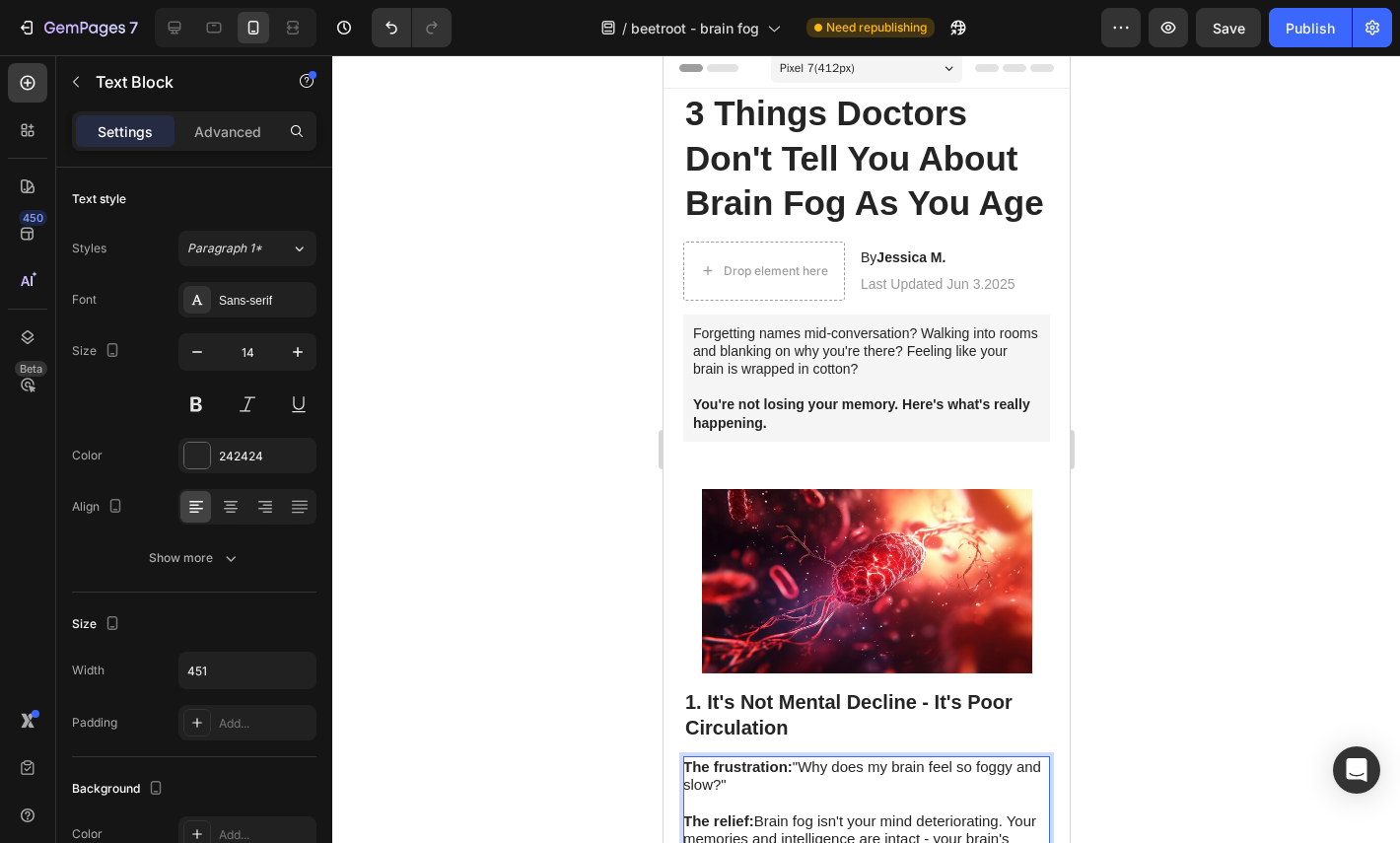 click 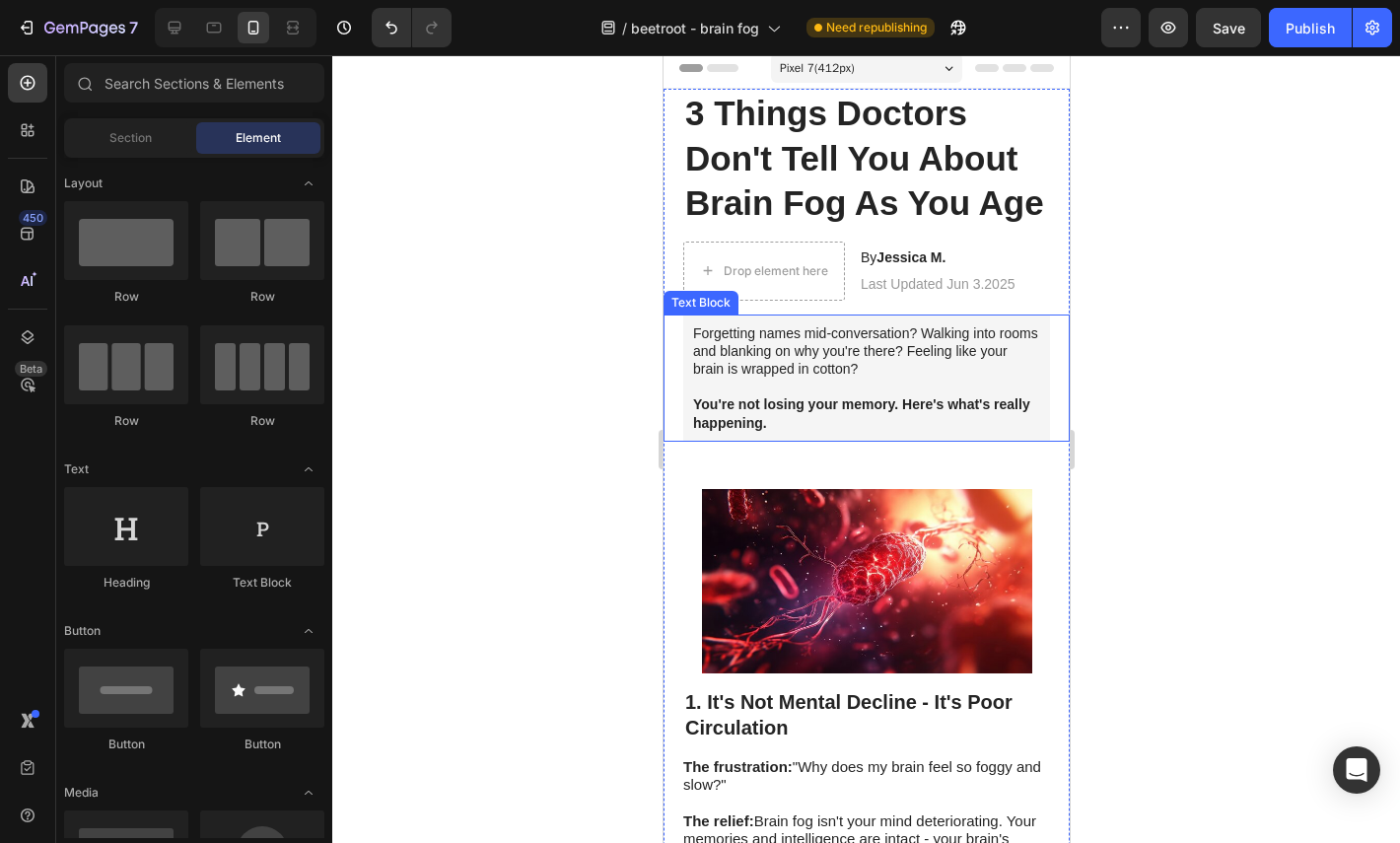 click on "Forgetting names mid-conversation? Walking into rooms and blanking on why you're there? Feeling like your brain is wrapped in cotton?" at bounding box center [866, 351] 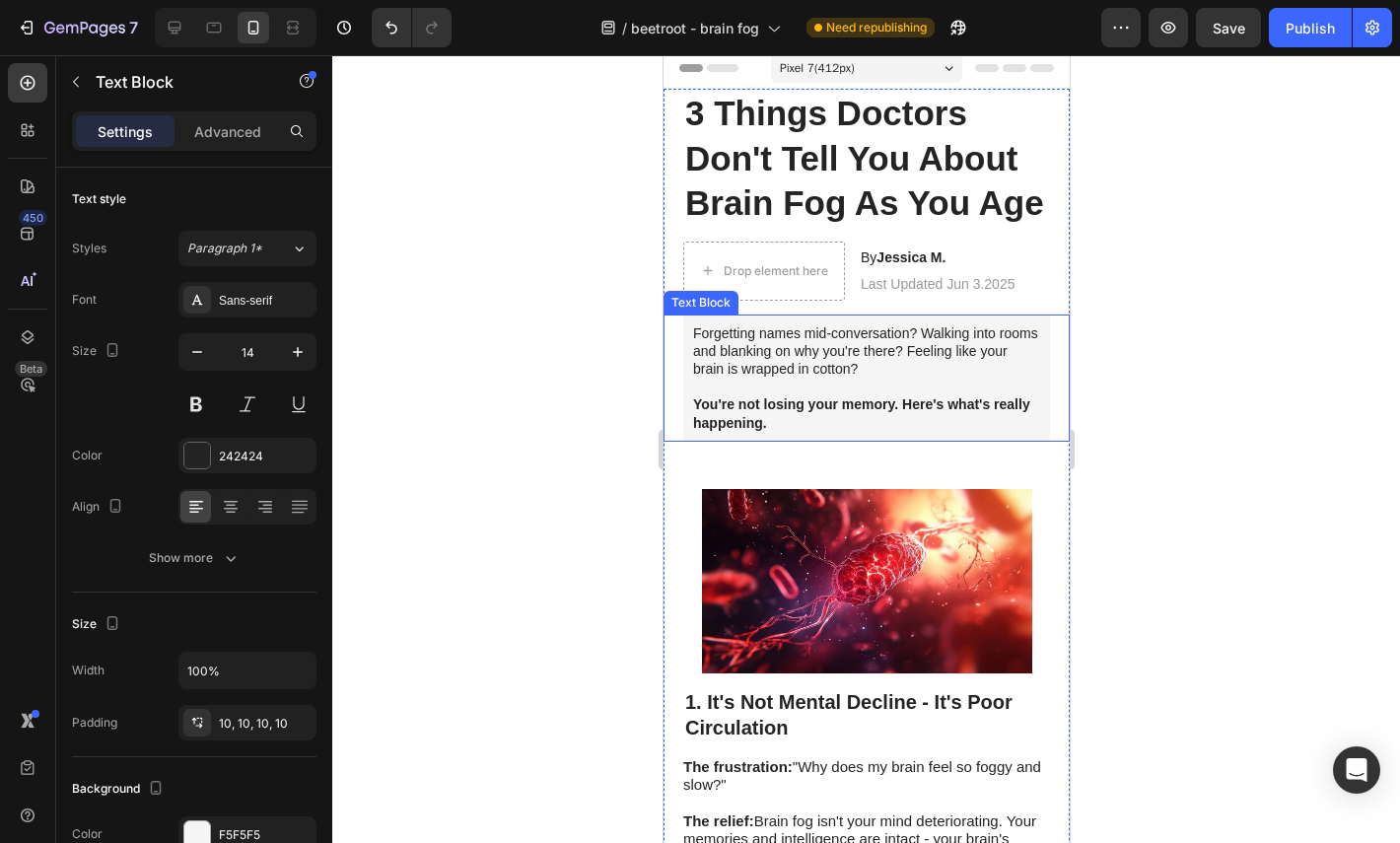 click on "Forgetting names mid-conversation? Walking into rooms and blanking on why you're there? Feeling like your brain is wrapped in cotton?" at bounding box center [866, 351] 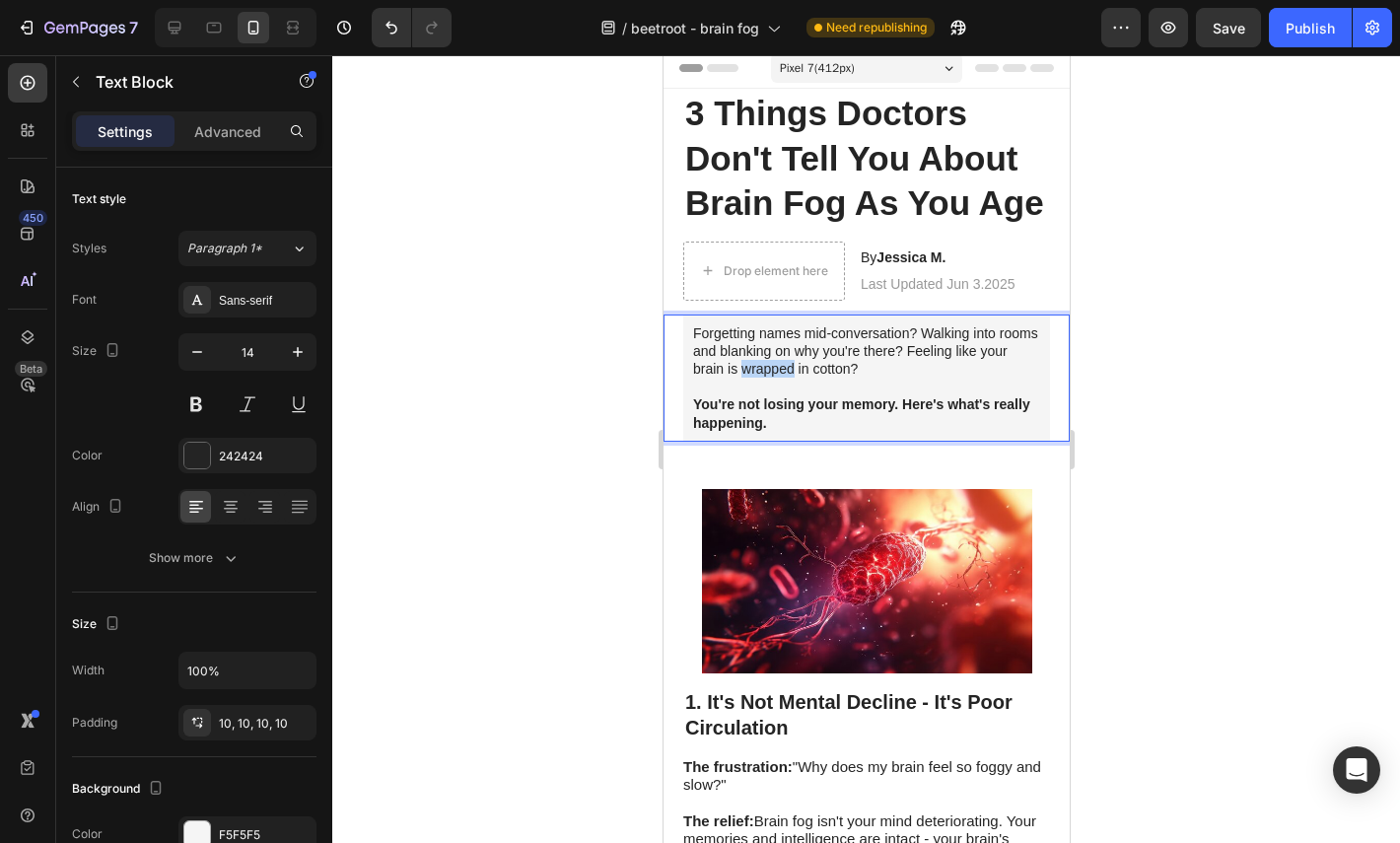 click on "Forgetting names mid-conversation? Walking into rooms and blanking on why you're there? Feeling like your brain is wrapped in cotton?" at bounding box center [866, 351] 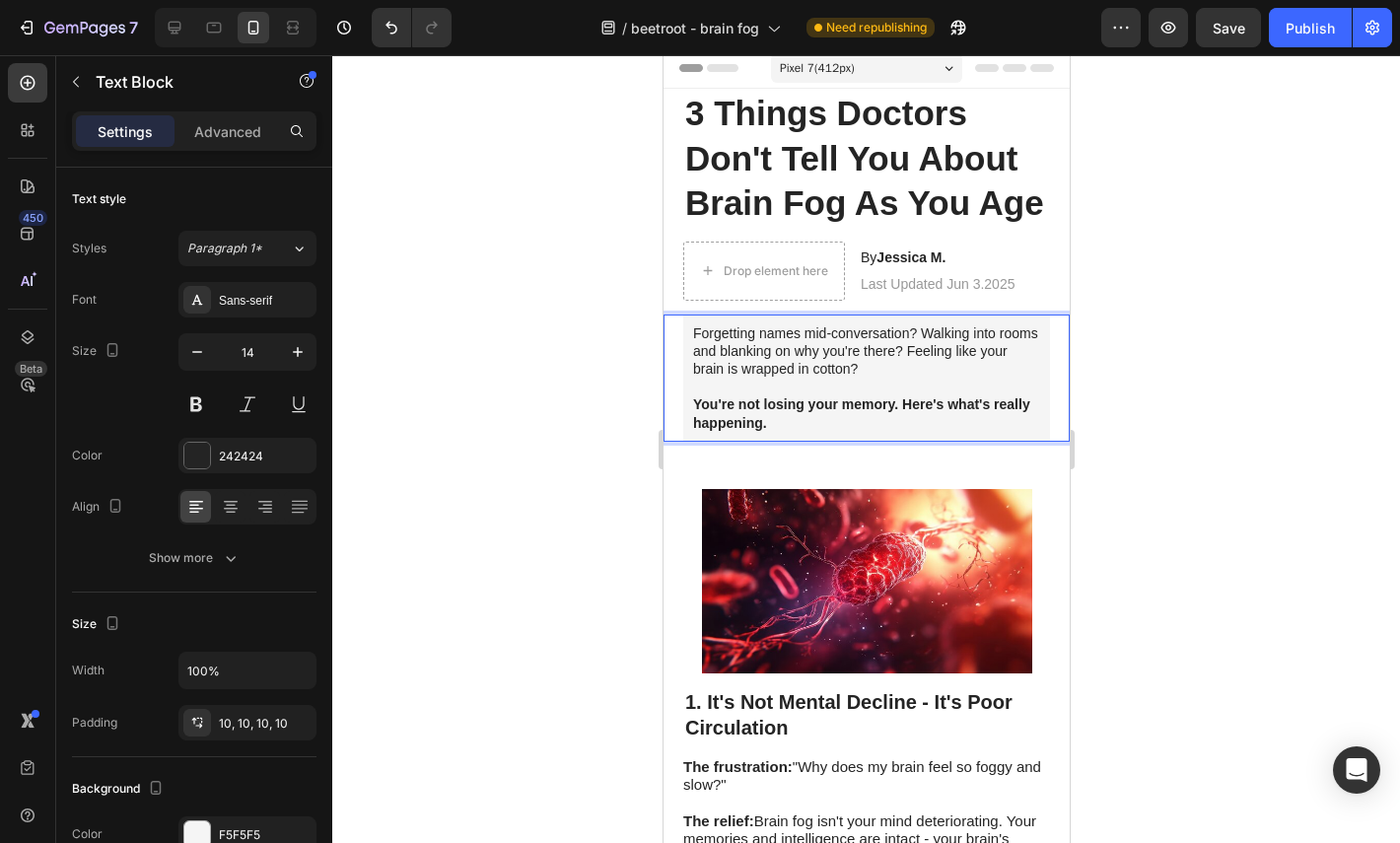 click on "You're not losing your memory. Here's what's really happening." at bounding box center [861, 413] 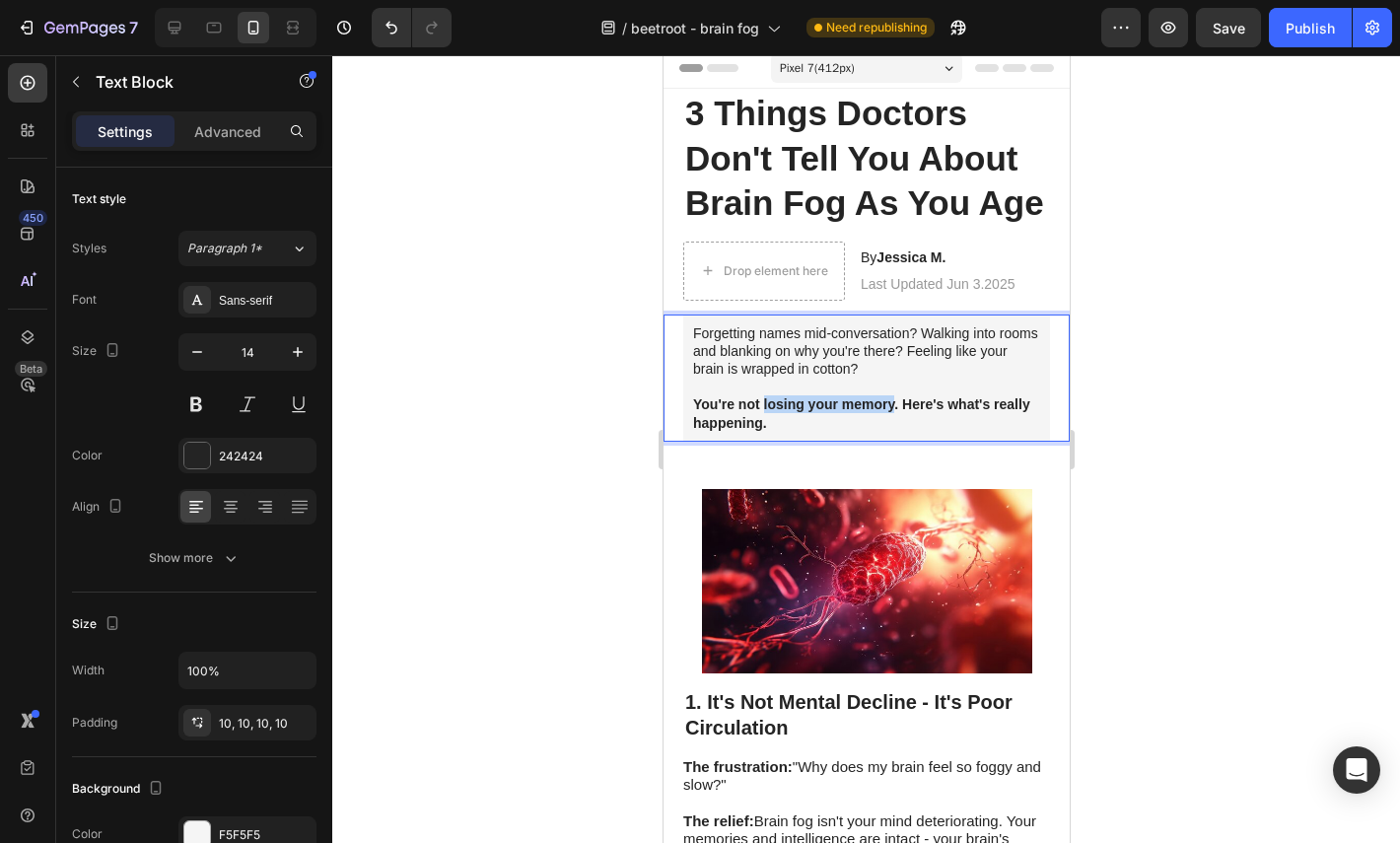 drag, startPoint x: 891, startPoint y: 402, endPoint x: 761, endPoint y: 407, distance: 130.09612 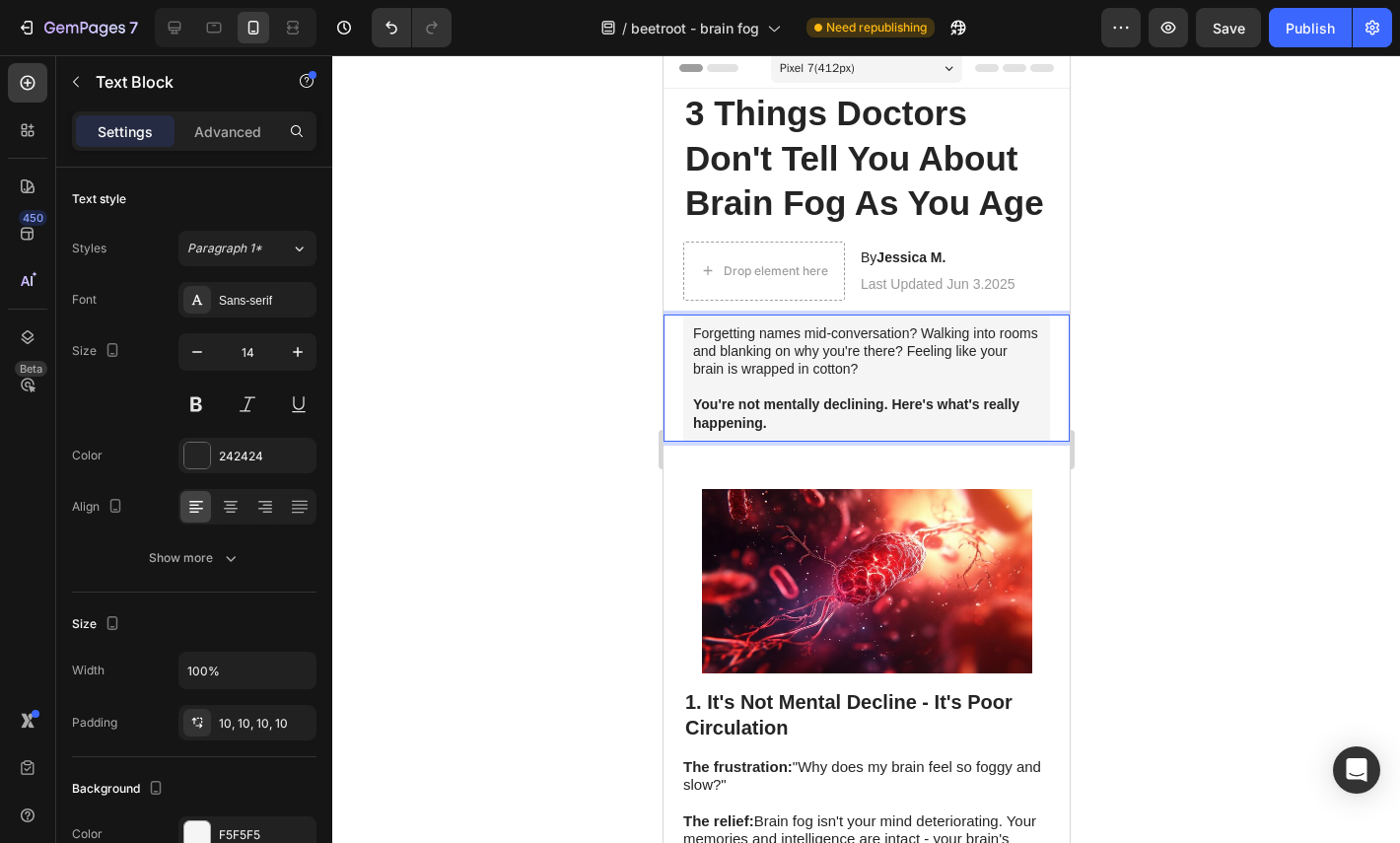 click 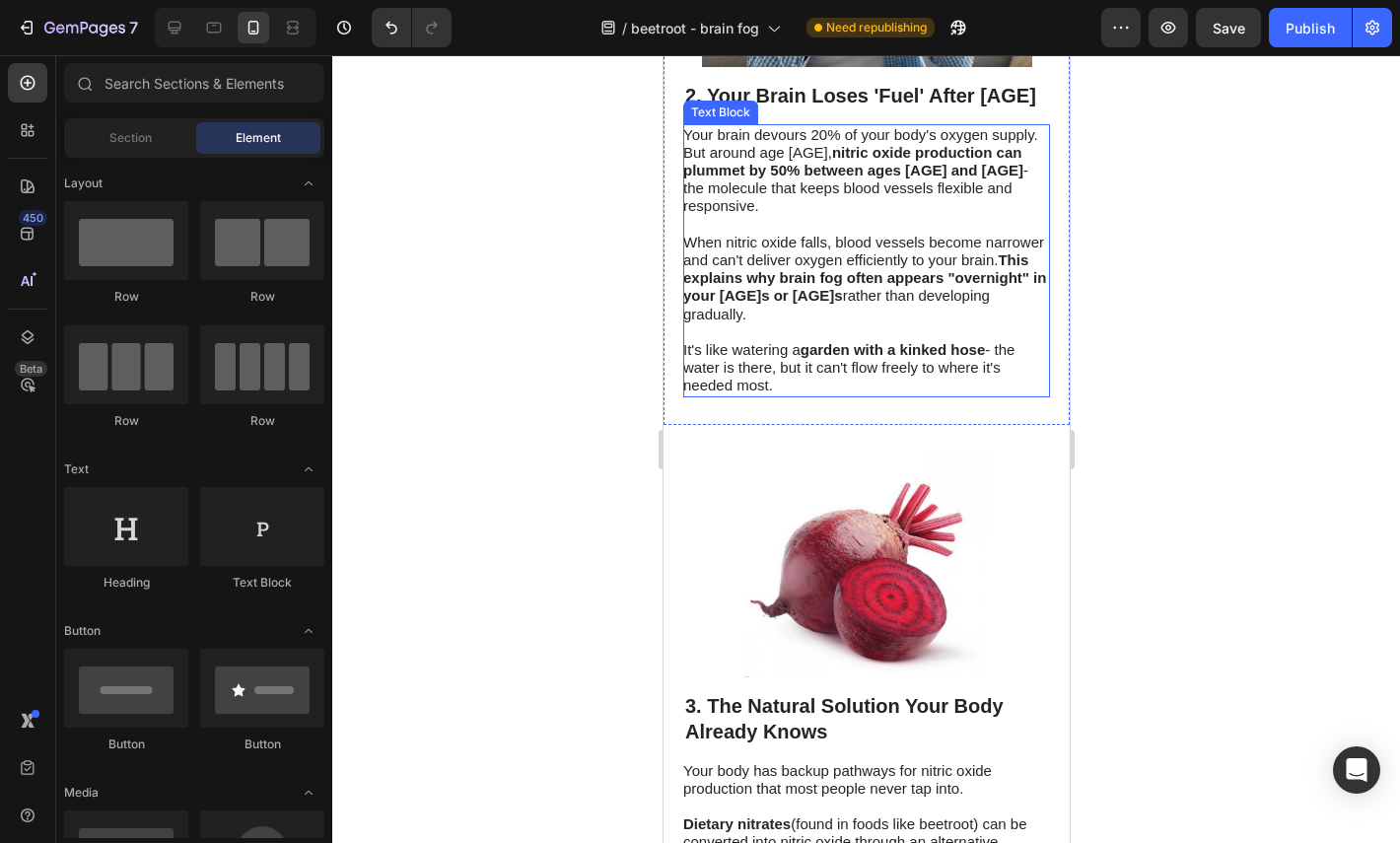scroll, scrollTop: 1486, scrollLeft: 0, axis: vertical 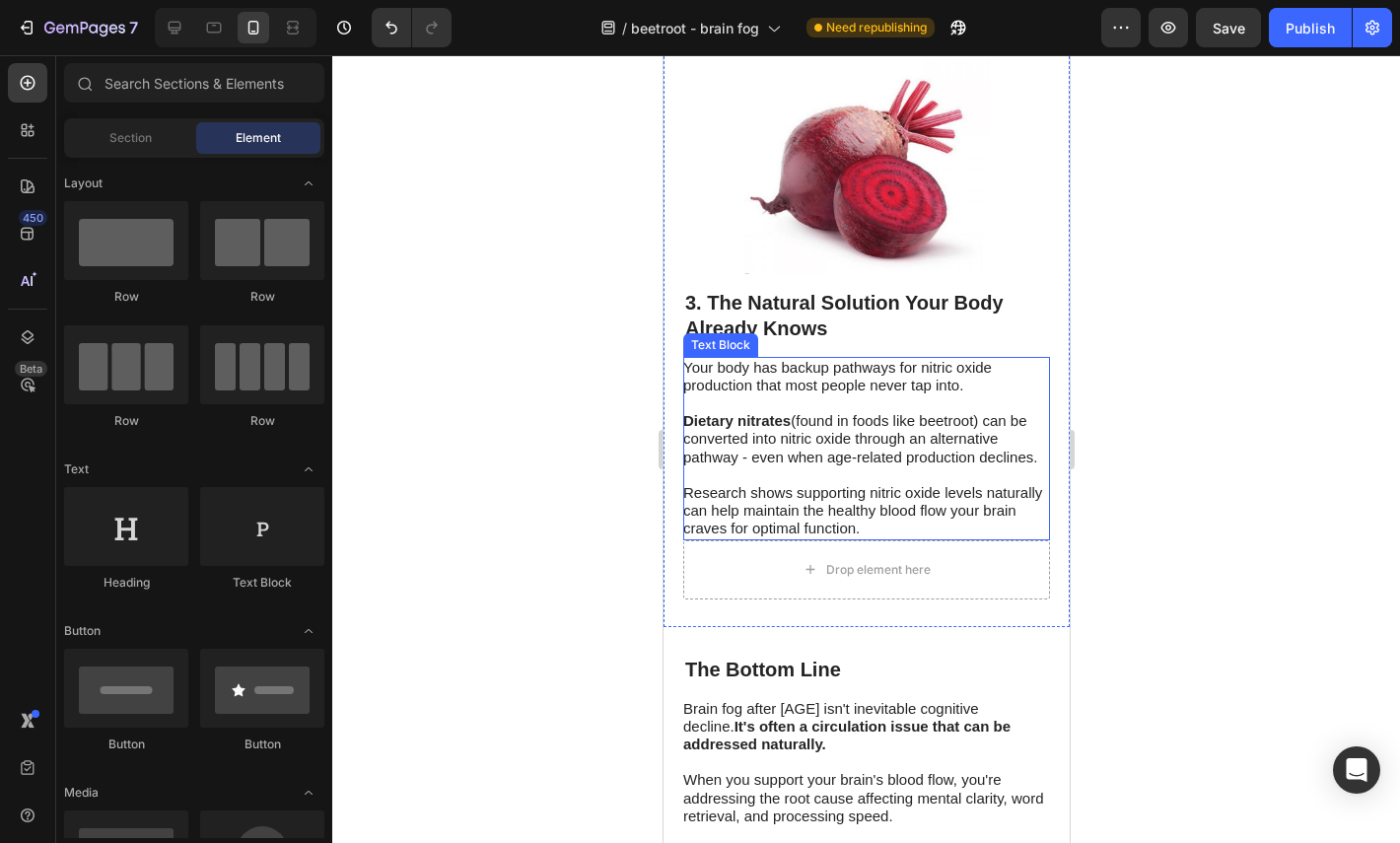 click on "Research shows supporting nitric oxide levels naturally can help maintain the healthy blood flow your brain craves for optimal function." at bounding box center [862, 510] 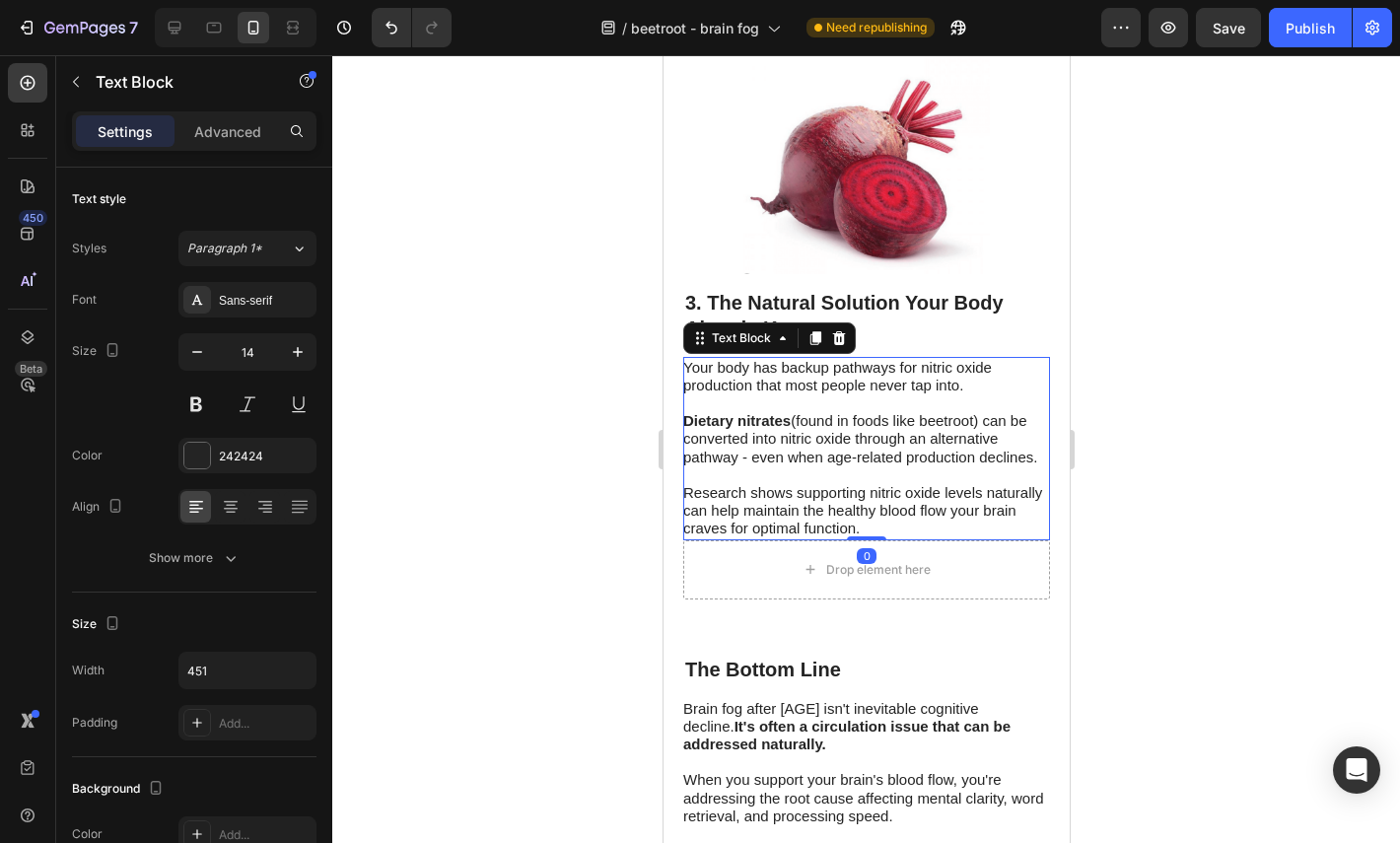 click on "Research shows supporting nitric oxide levels naturally can help maintain the healthy blood flow your brain craves for optimal function." at bounding box center [862, 510] 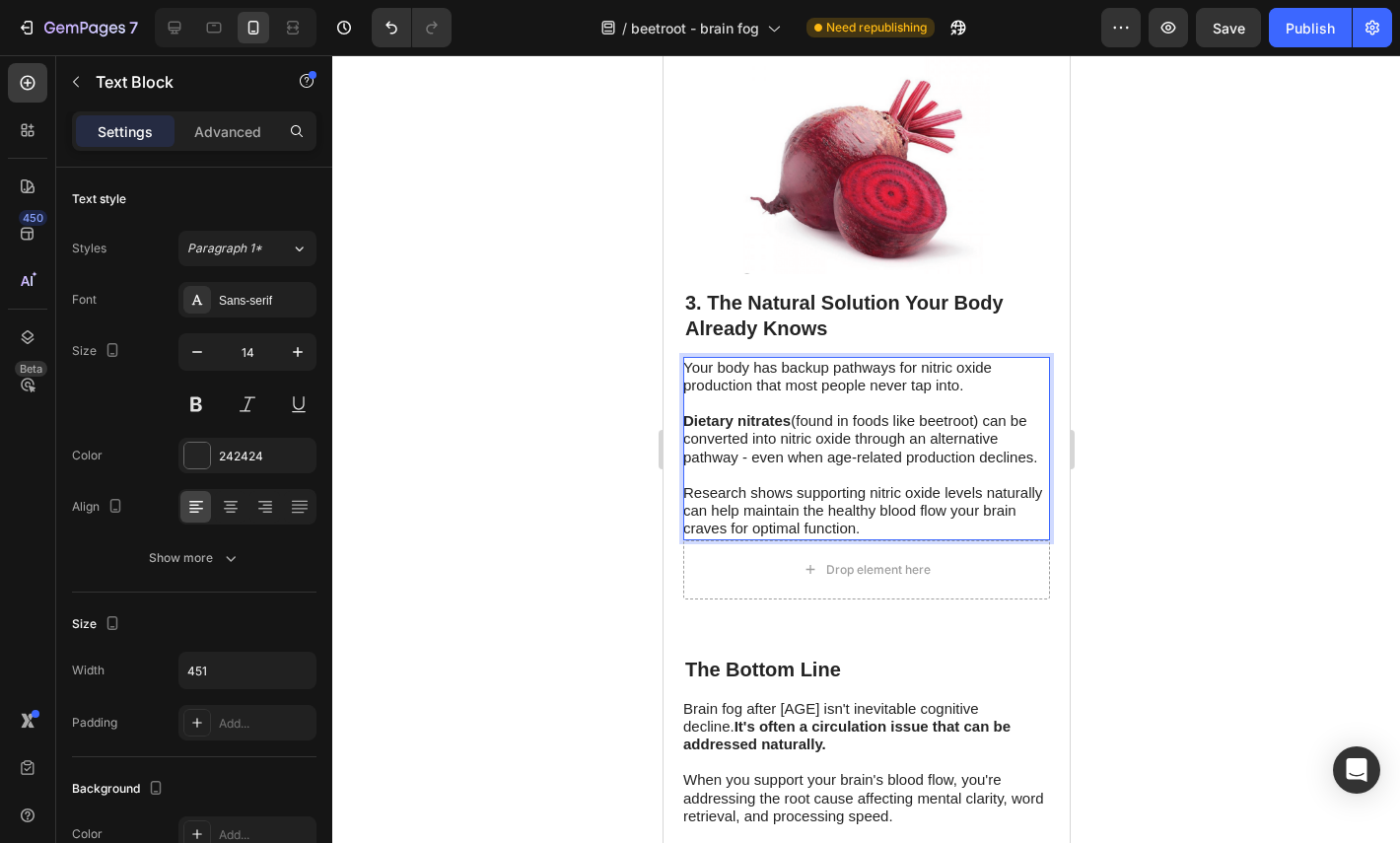 click on "Research shows supporting nitric oxide levels naturally can help maintain the healthy blood flow your brain craves for optimal function." at bounding box center [862, 510] 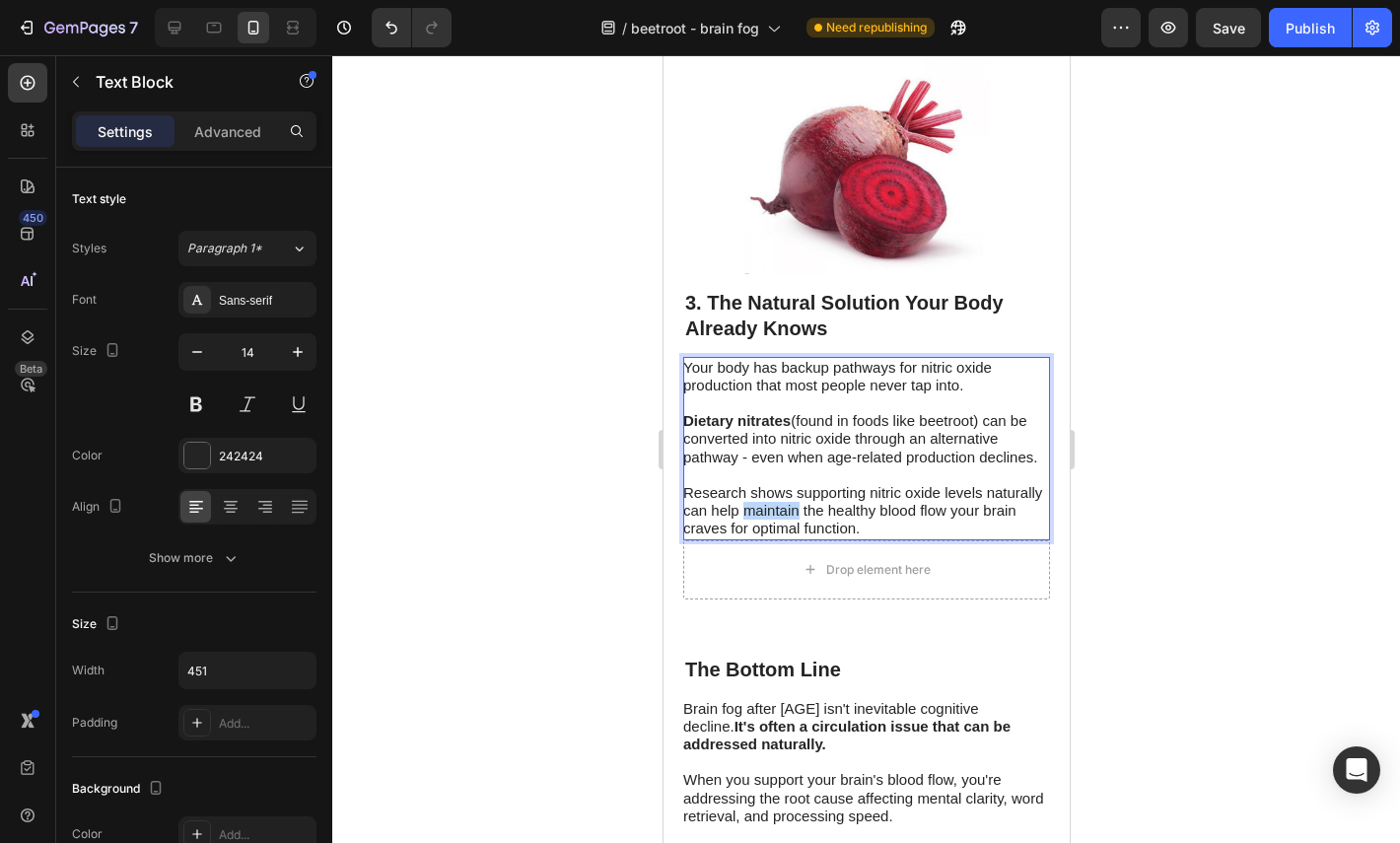 click on "Research shows supporting nitric oxide levels naturally can help maintain the healthy blood flow your brain craves for optimal function." at bounding box center (862, 510) 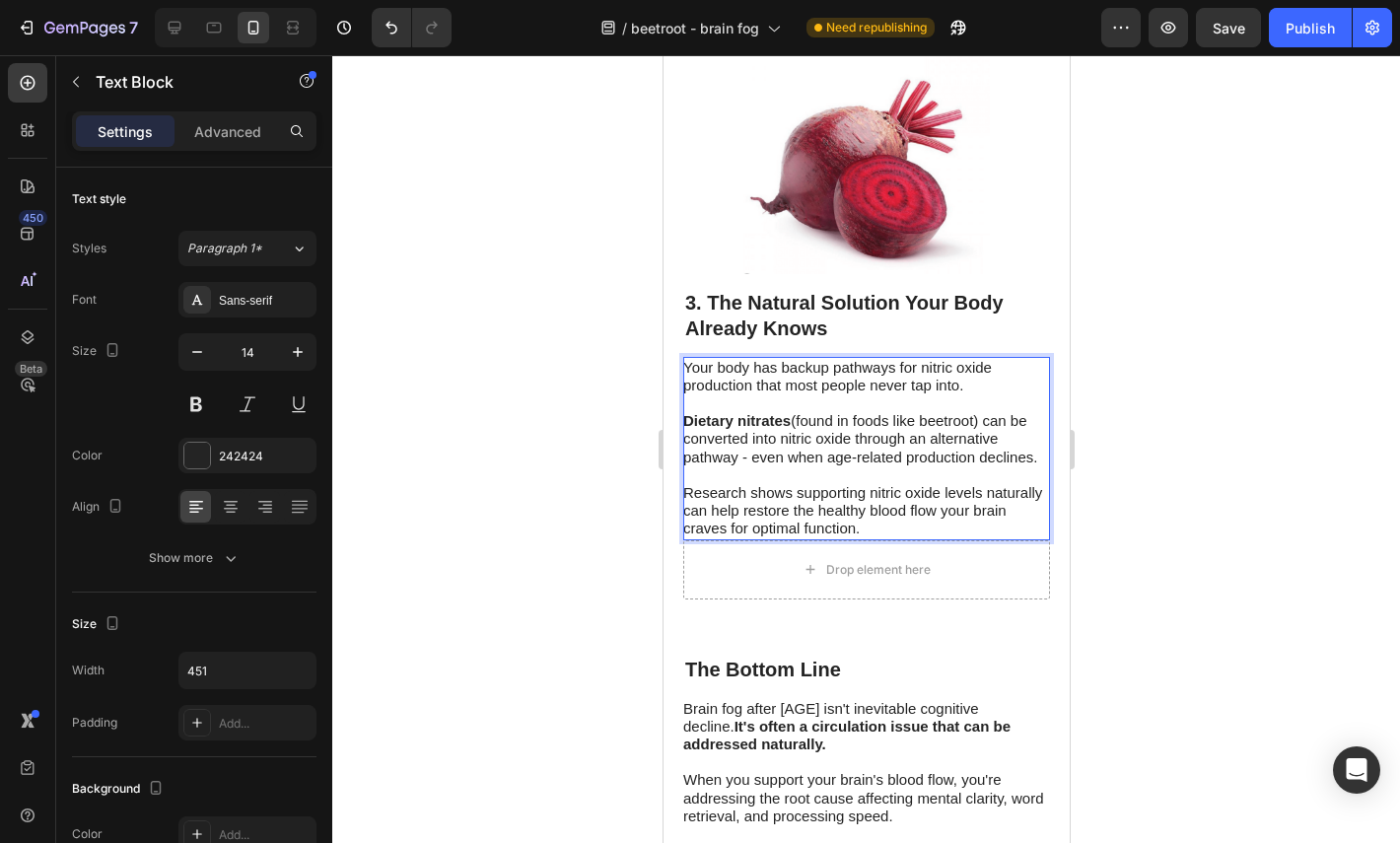 click 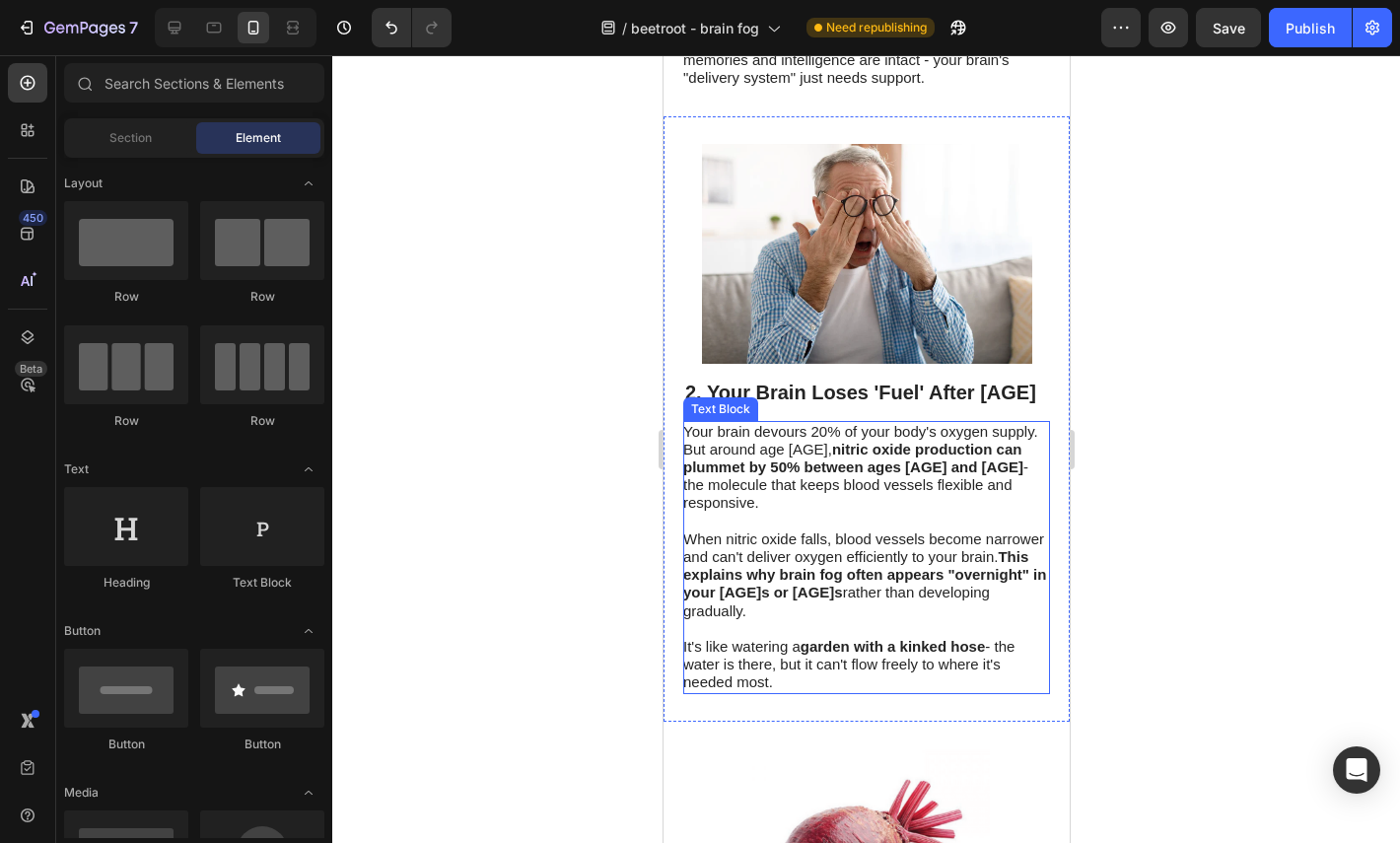 scroll, scrollTop: 826, scrollLeft: 0, axis: vertical 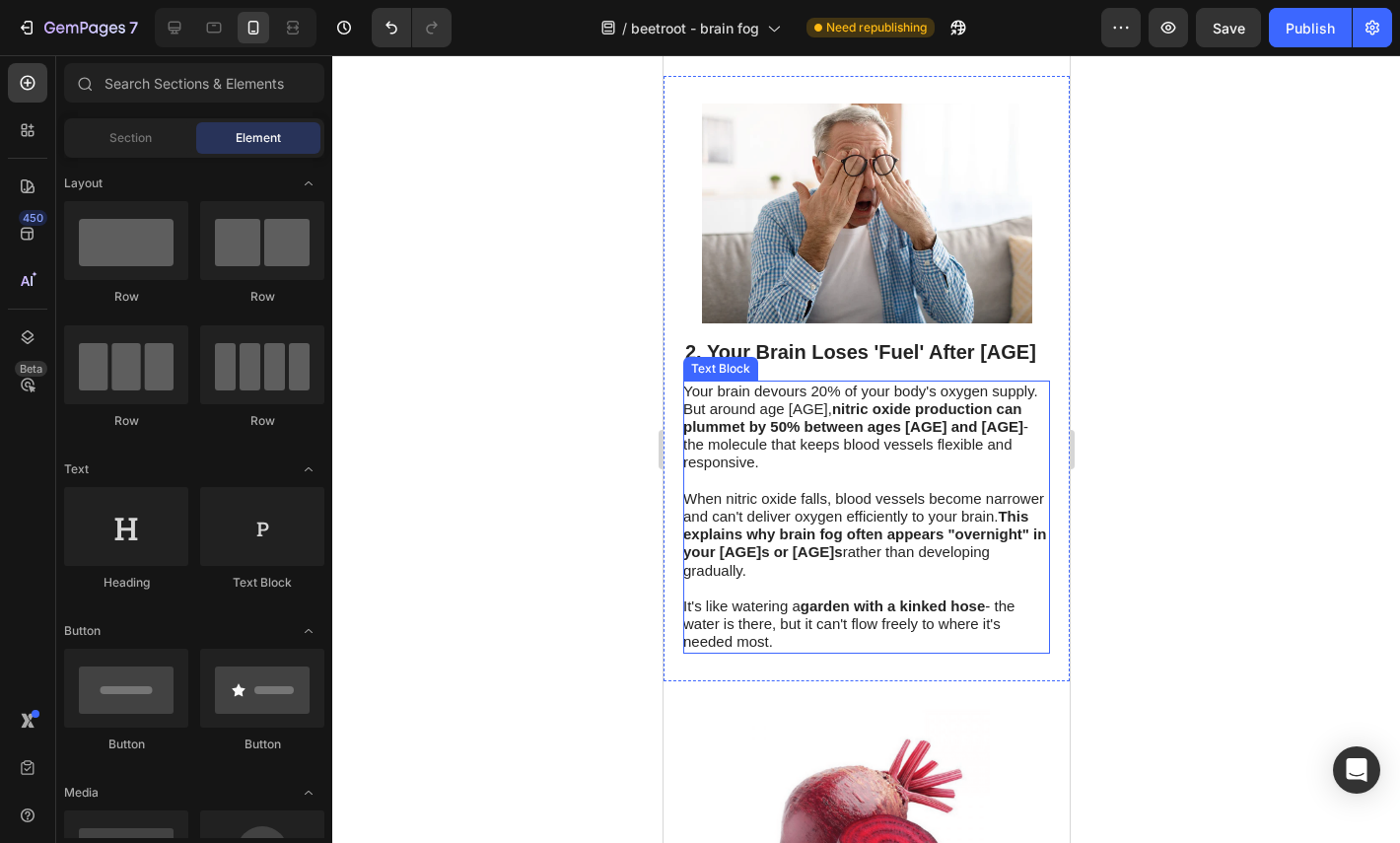 click on "Your brain devours 20% of your body's oxygen supply. But around age [AGE], nitric oxide production can plummet by 50% between ages [AGE] and [AGE] - the molecule that keeps blood vessels flexible and responsive." at bounding box center [860, 427] 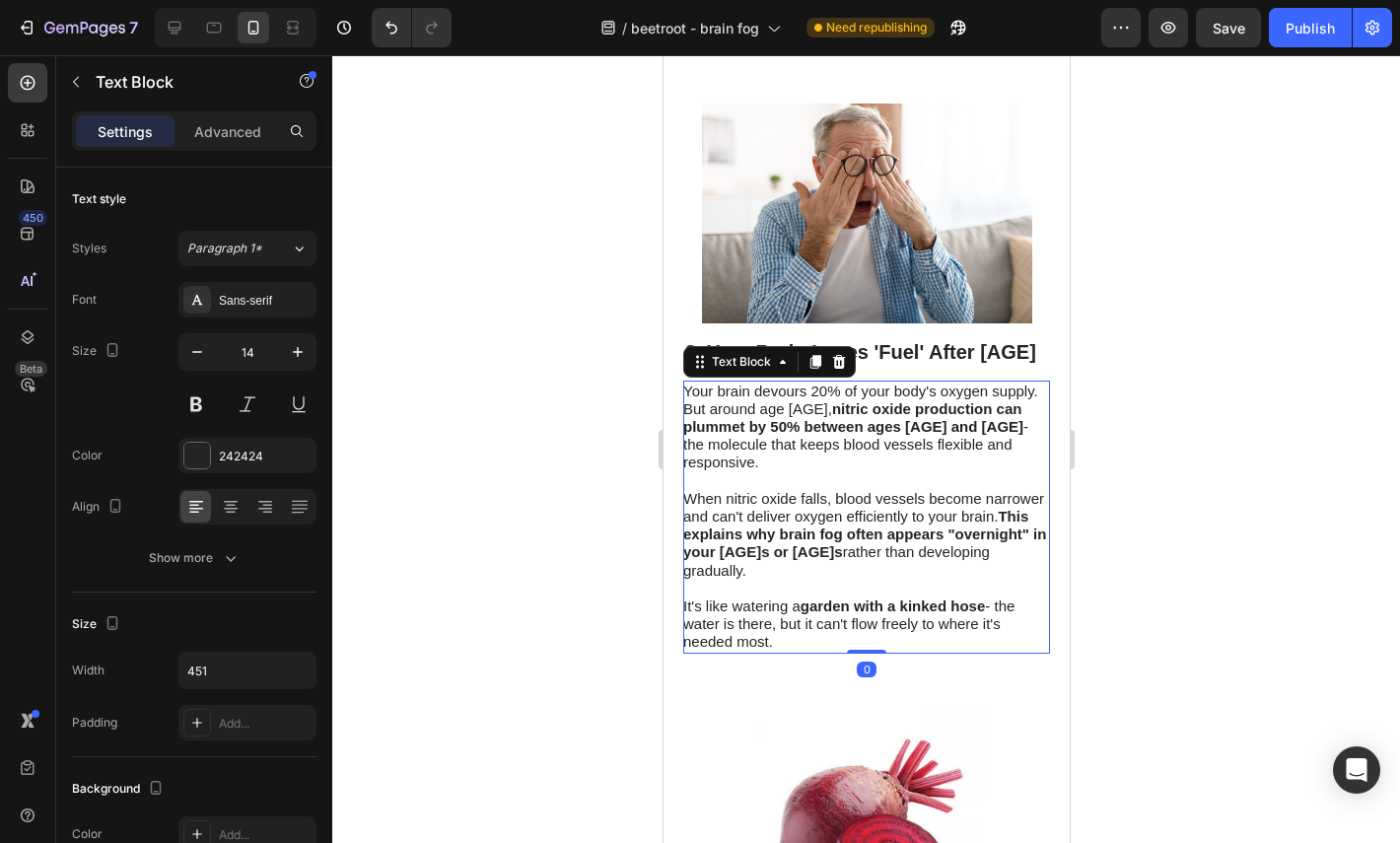 click on "Your brain devours 20% of your body's oxygen supply. But around age [AGE], nitric oxide production can plummet by 50% between ages [AGE] and [AGE] - the molecule that keeps blood vessels flexible and responsive." at bounding box center (860, 427) 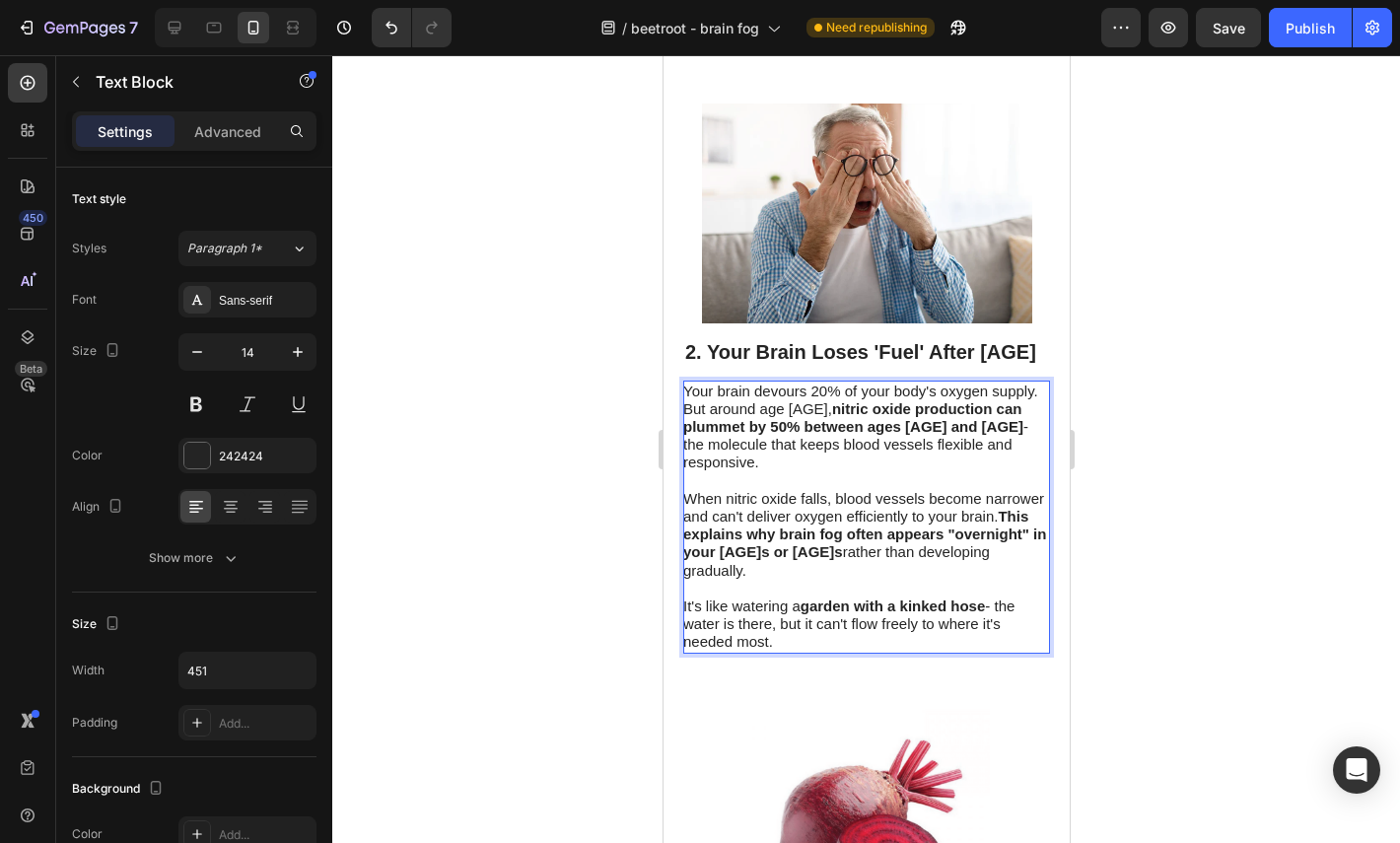 click on "Your brain devours 20% of your body's oxygen supply. But around age [AGE], nitric oxide production can plummet by 50% between ages [AGE] and [AGE] - the molecule that keeps blood vessels flexible and responsive." at bounding box center (860, 427) 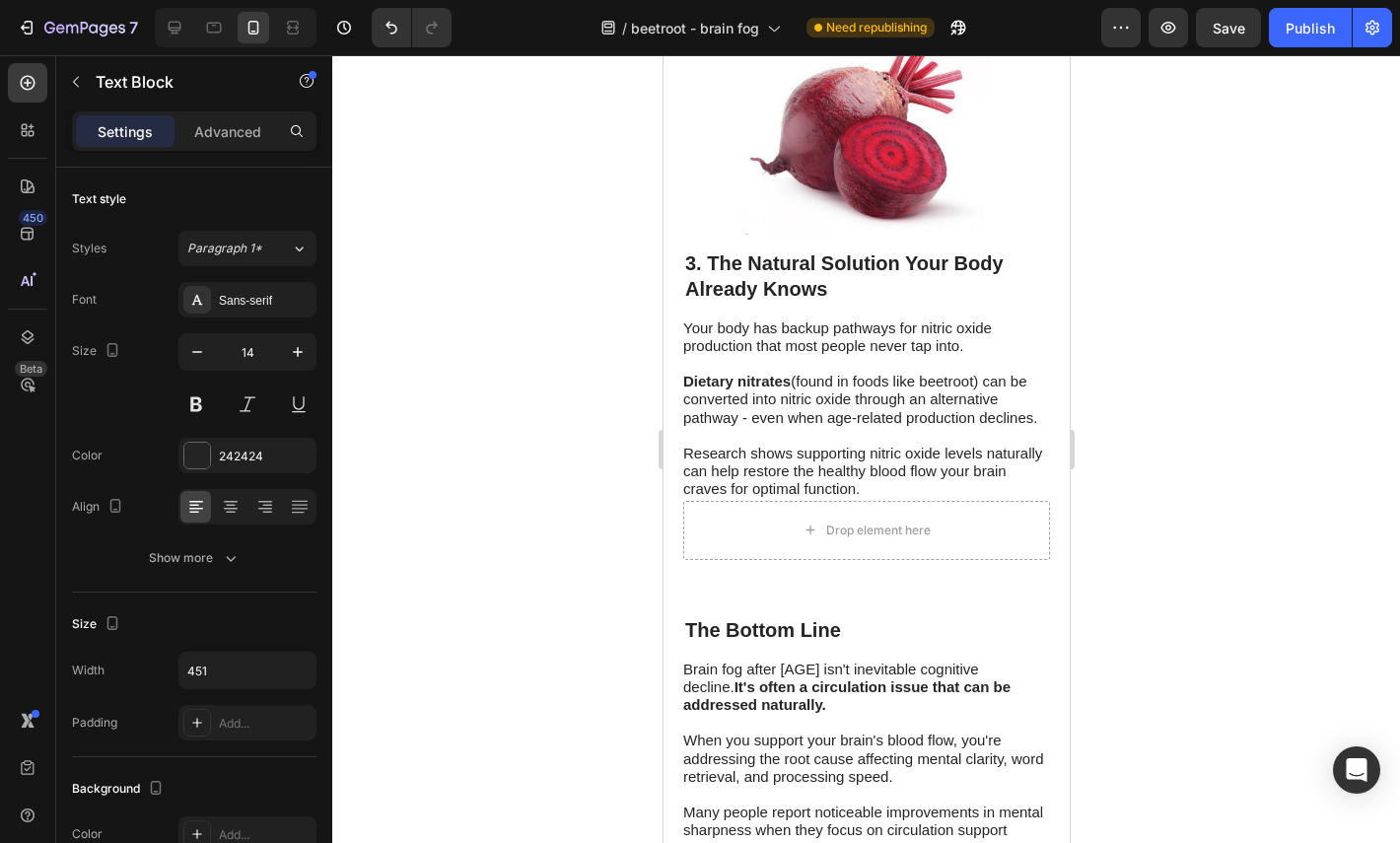 scroll, scrollTop: 1534, scrollLeft: 0, axis: vertical 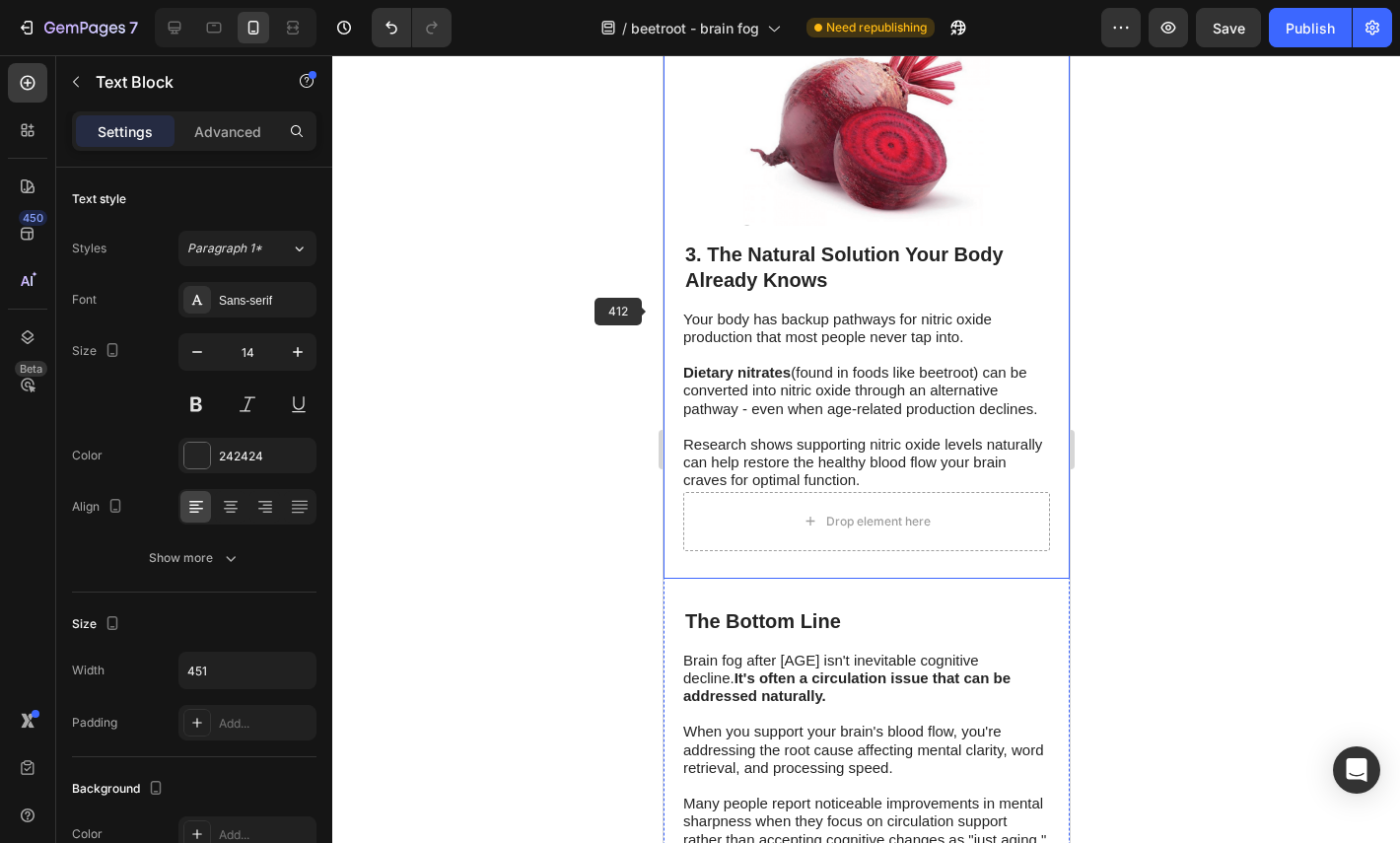 click 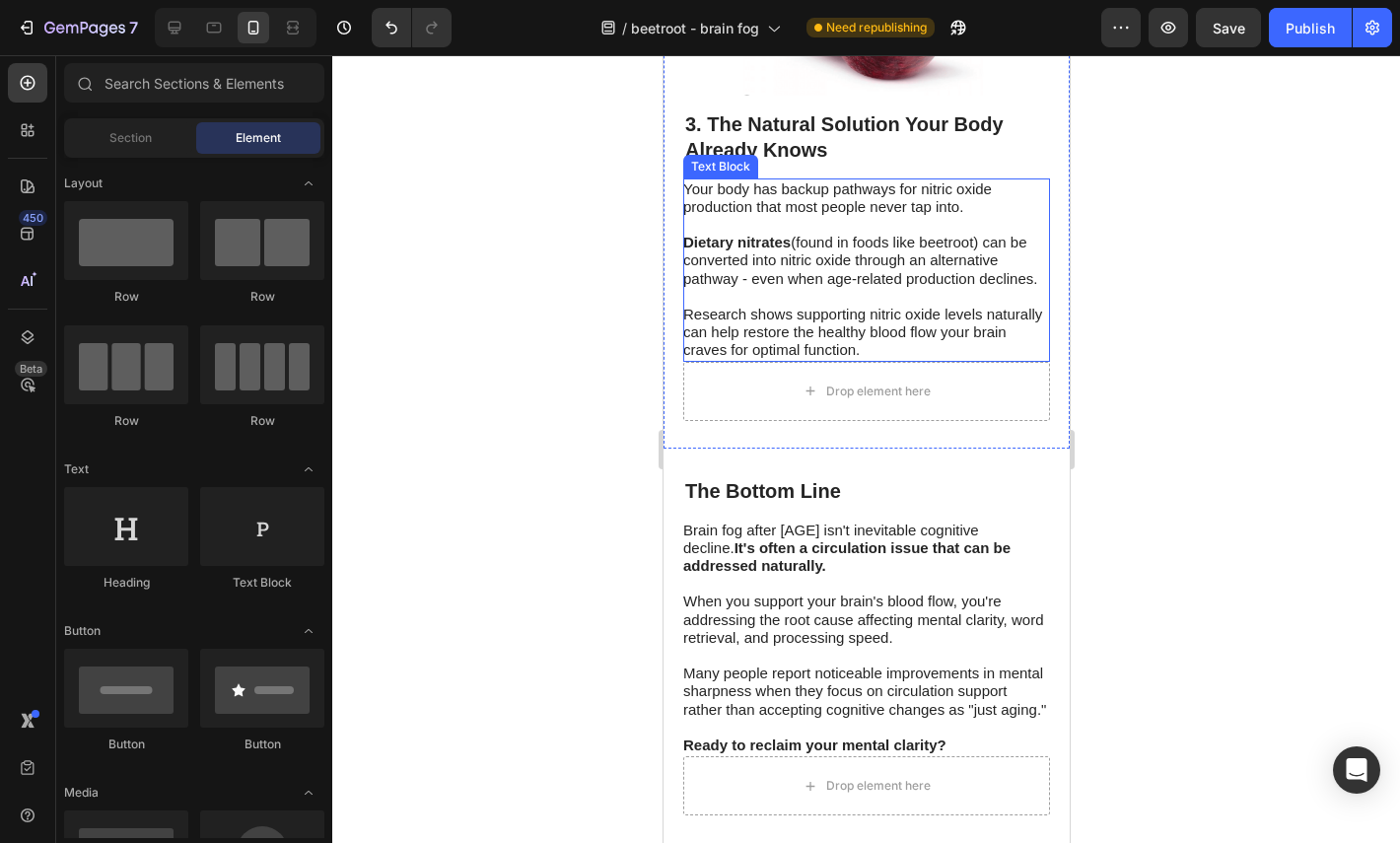 scroll, scrollTop: 1666, scrollLeft: 0, axis: vertical 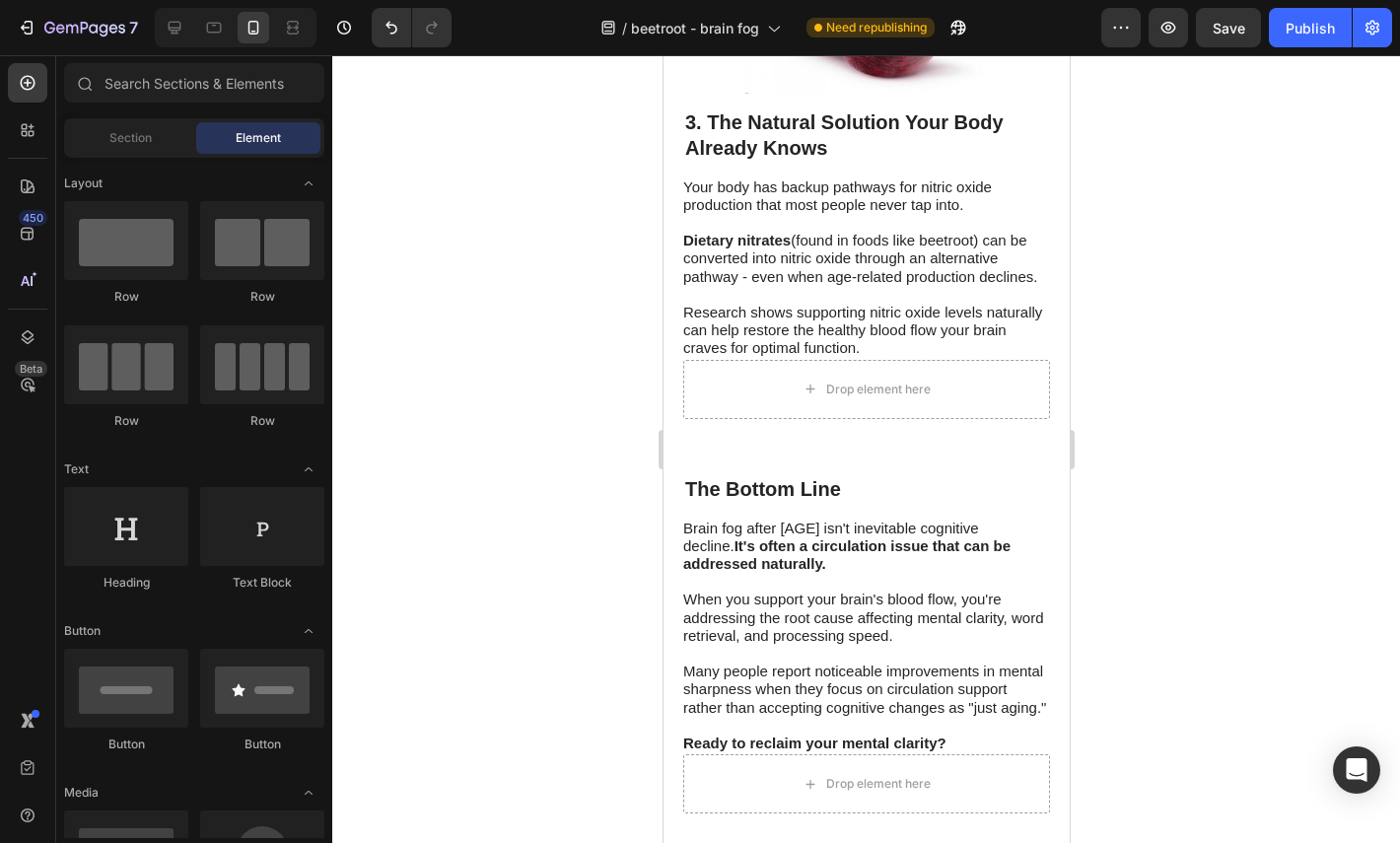 click 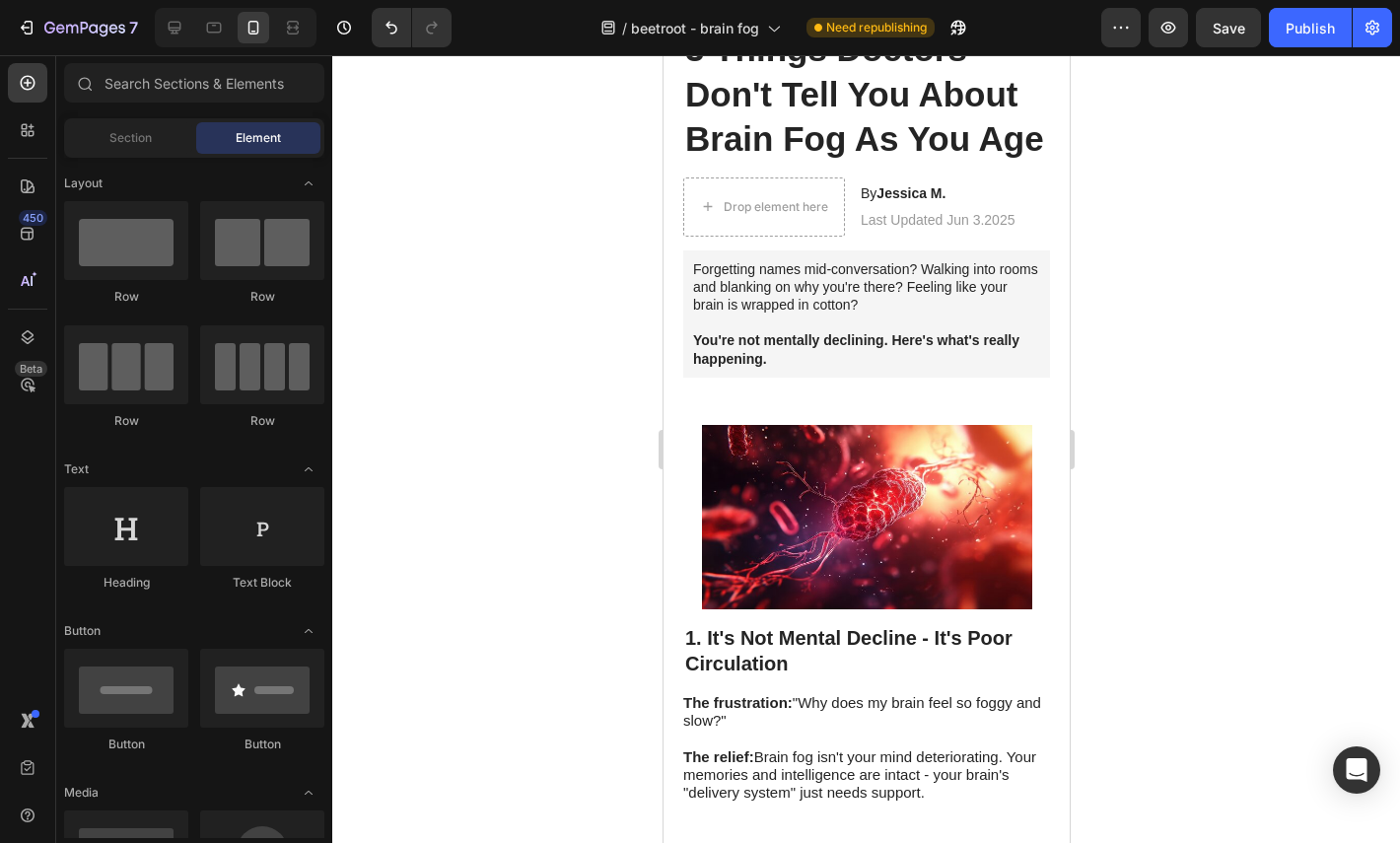 scroll, scrollTop: 0, scrollLeft: 0, axis: both 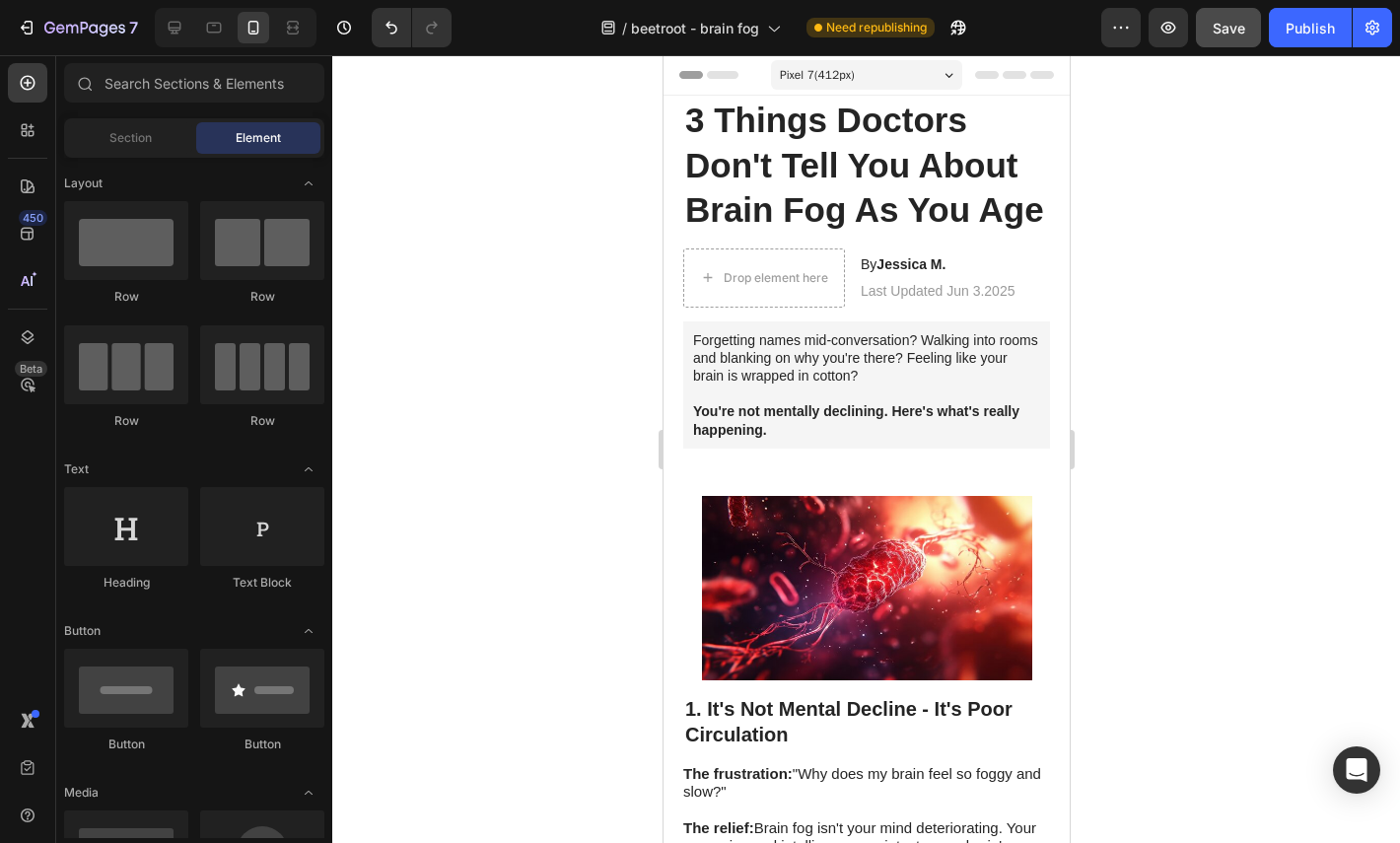 click on "Save" 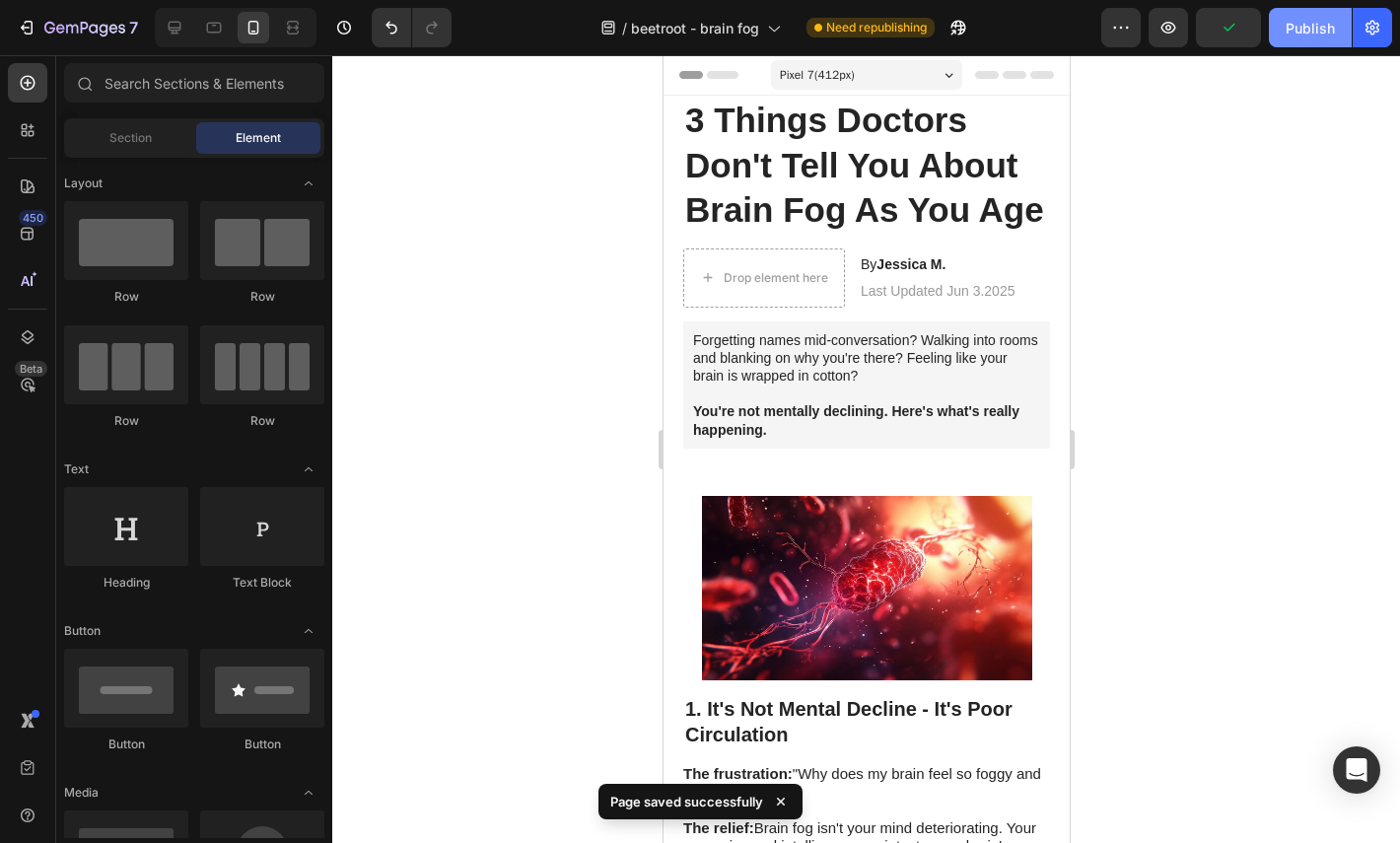 click on "Publish" at bounding box center [1310, 28] 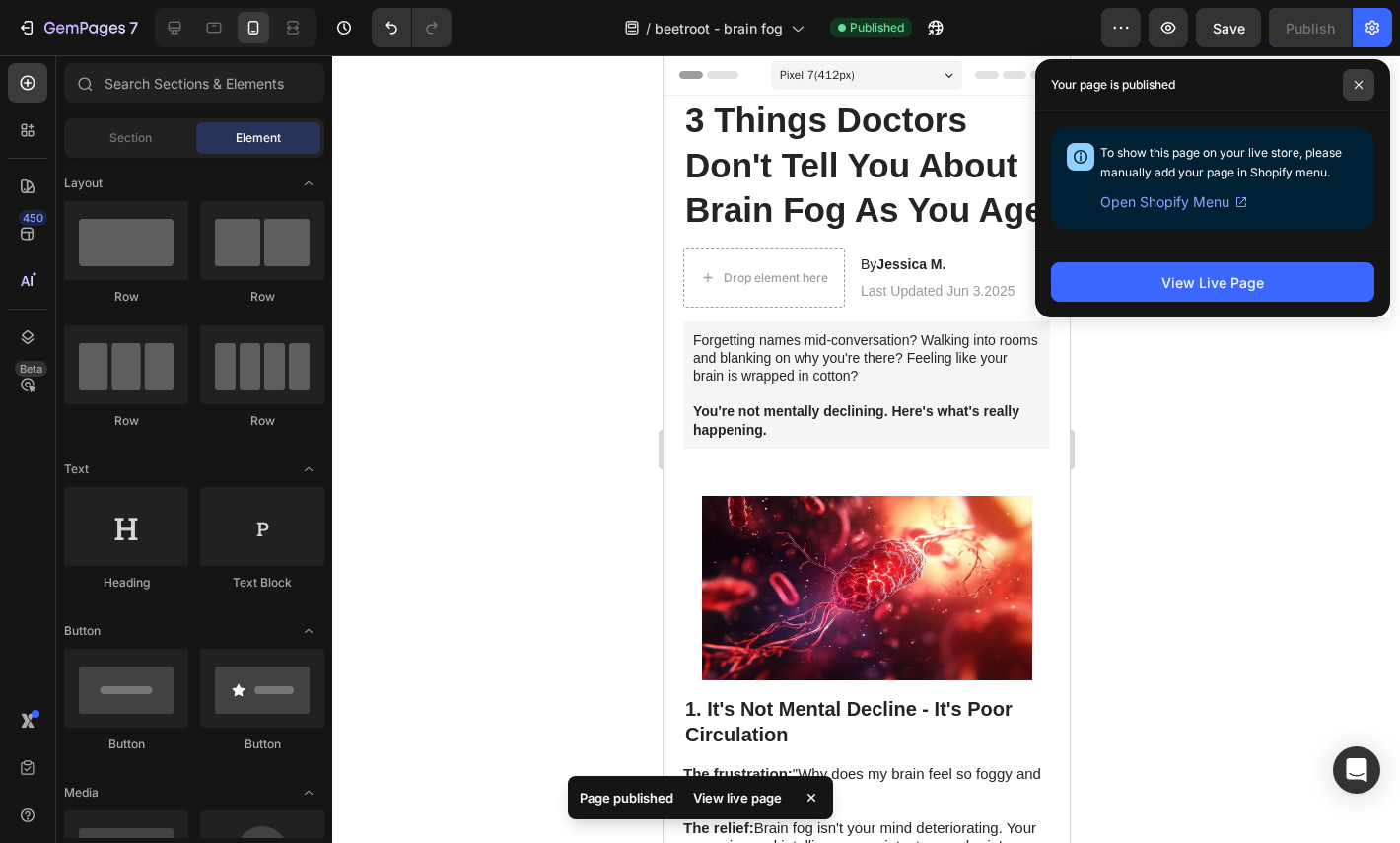 click 